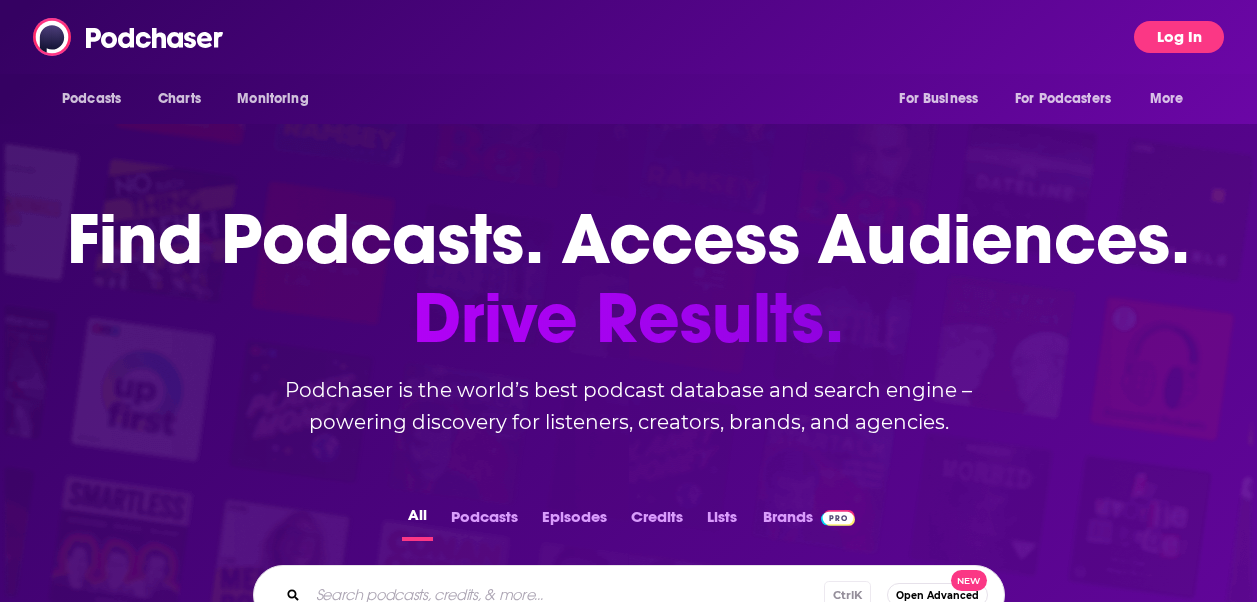 scroll, scrollTop: 0, scrollLeft: 0, axis: both 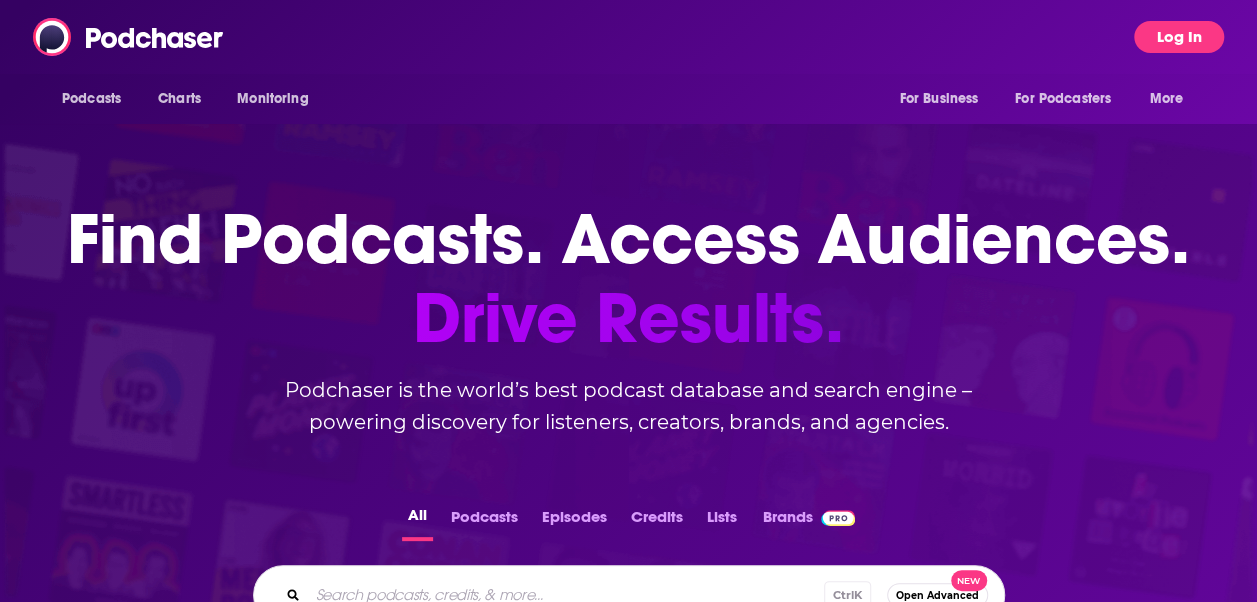 click on "Log In" at bounding box center [1179, 37] 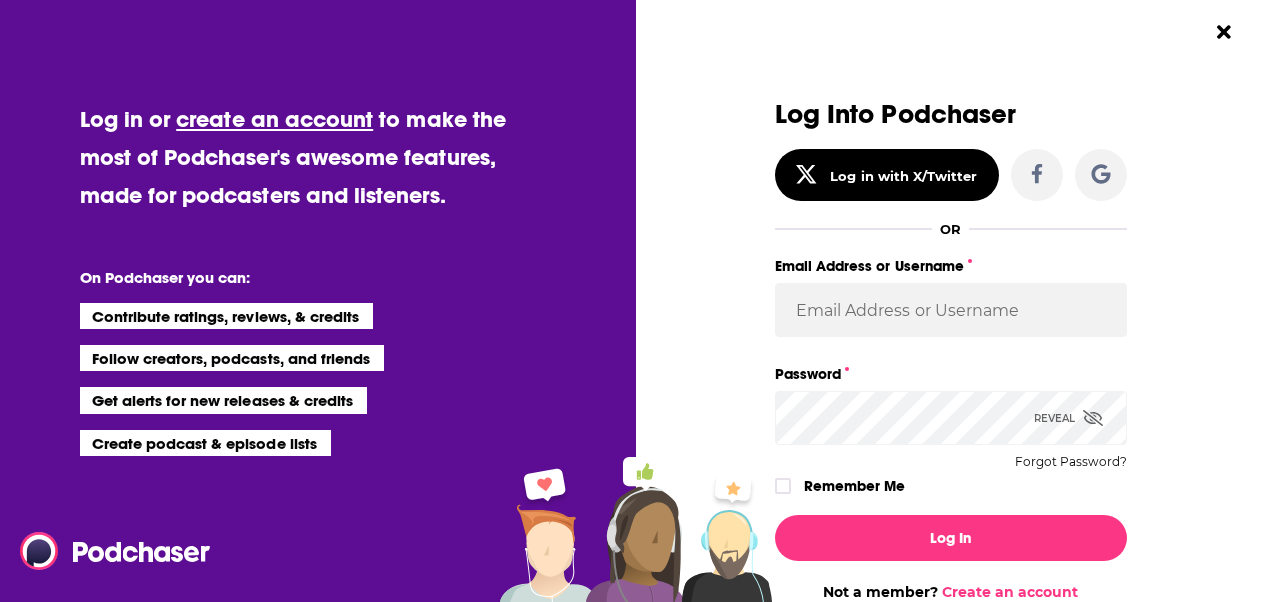 type 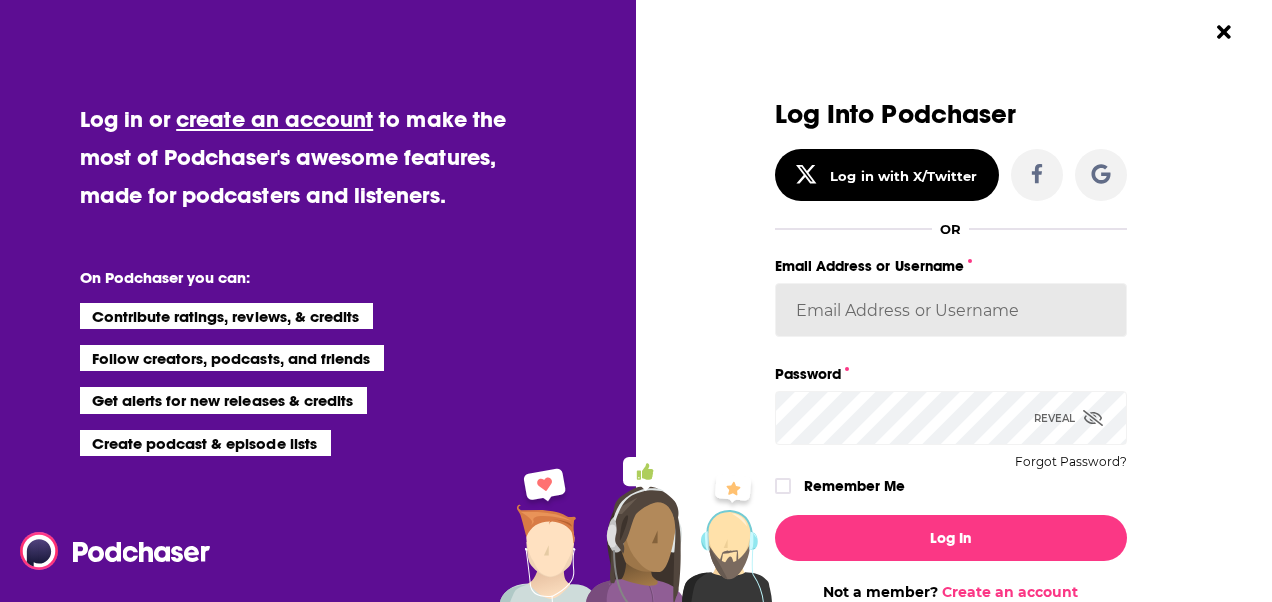 type on "casey.adams@allisonworldwide.com" 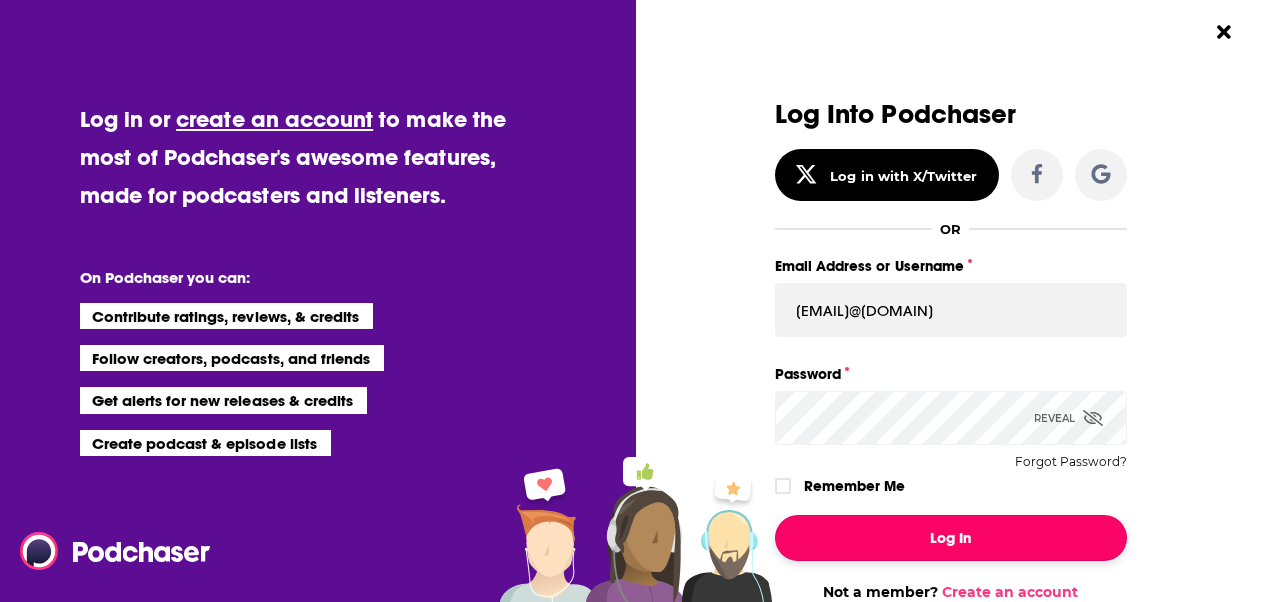 click on "Log In" at bounding box center [951, 538] 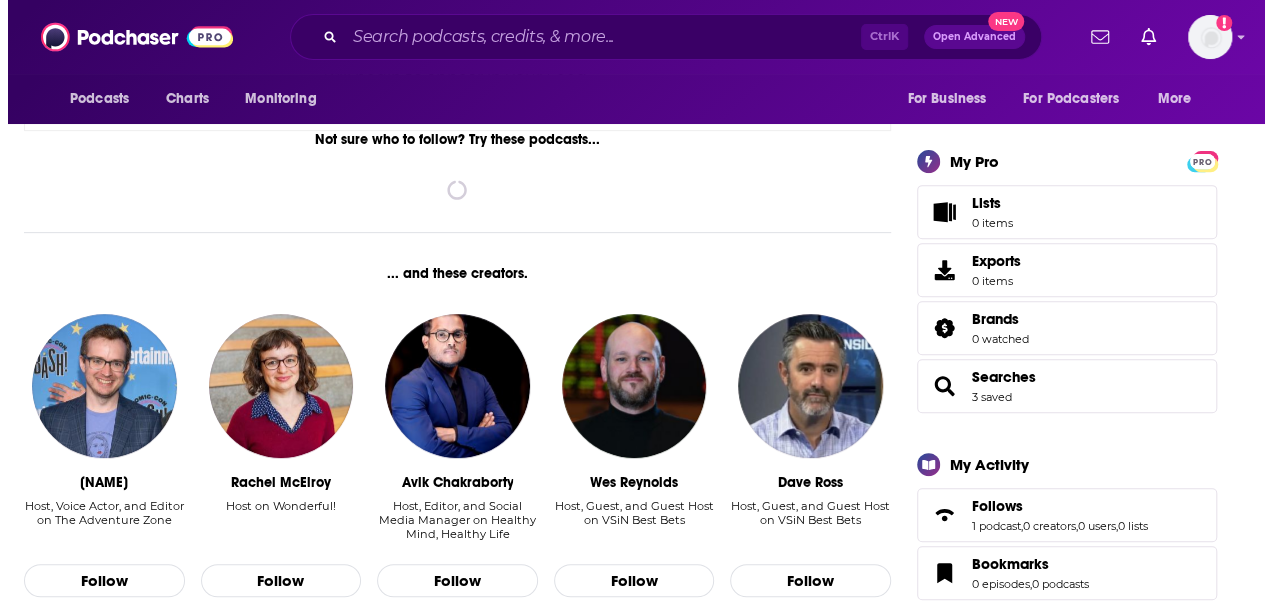 scroll, scrollTop: 0, scrollLeft: 0, axis: both 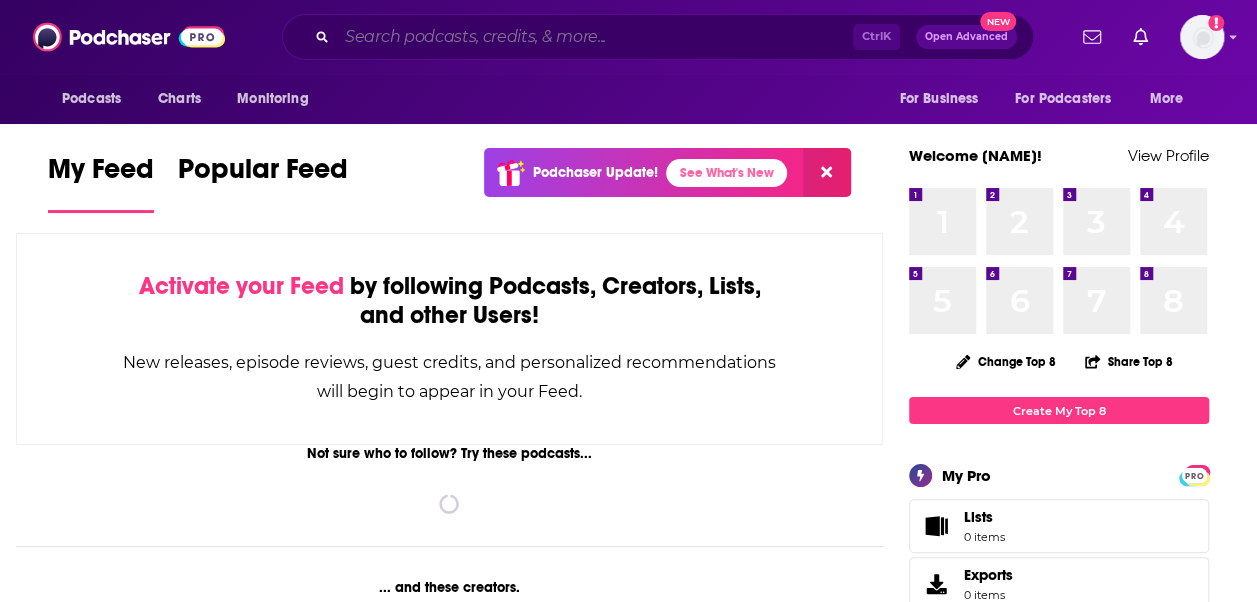 click at bounding box center [595, 37] 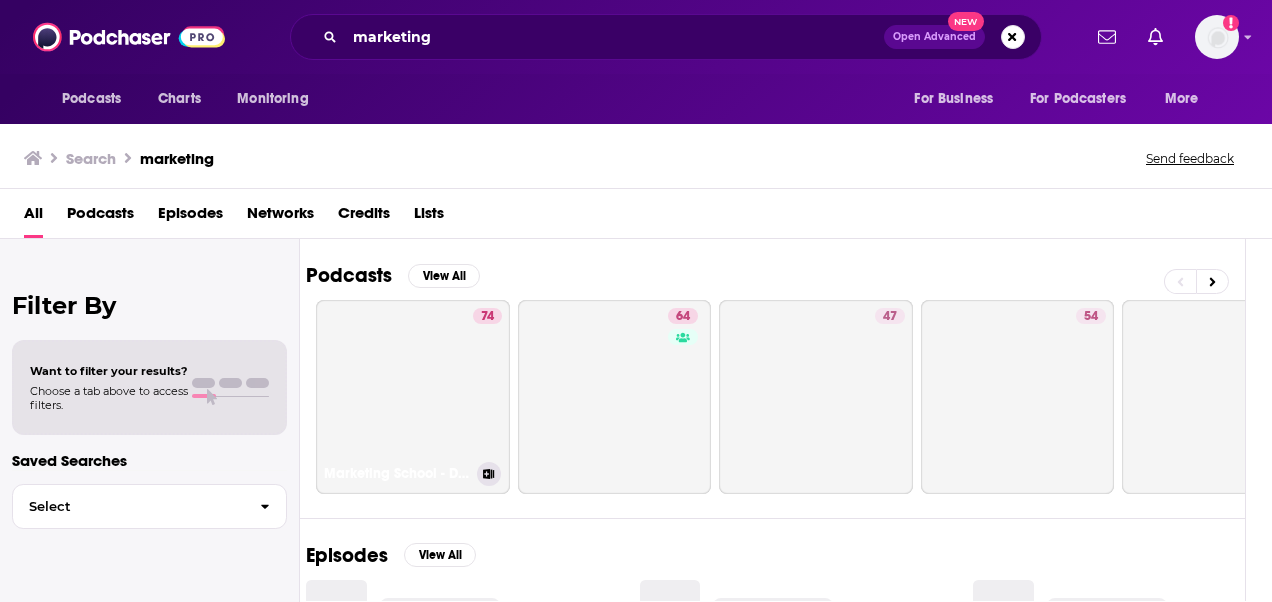 scroll, scrollTop: 0, scrollLeft: 0, axis: both 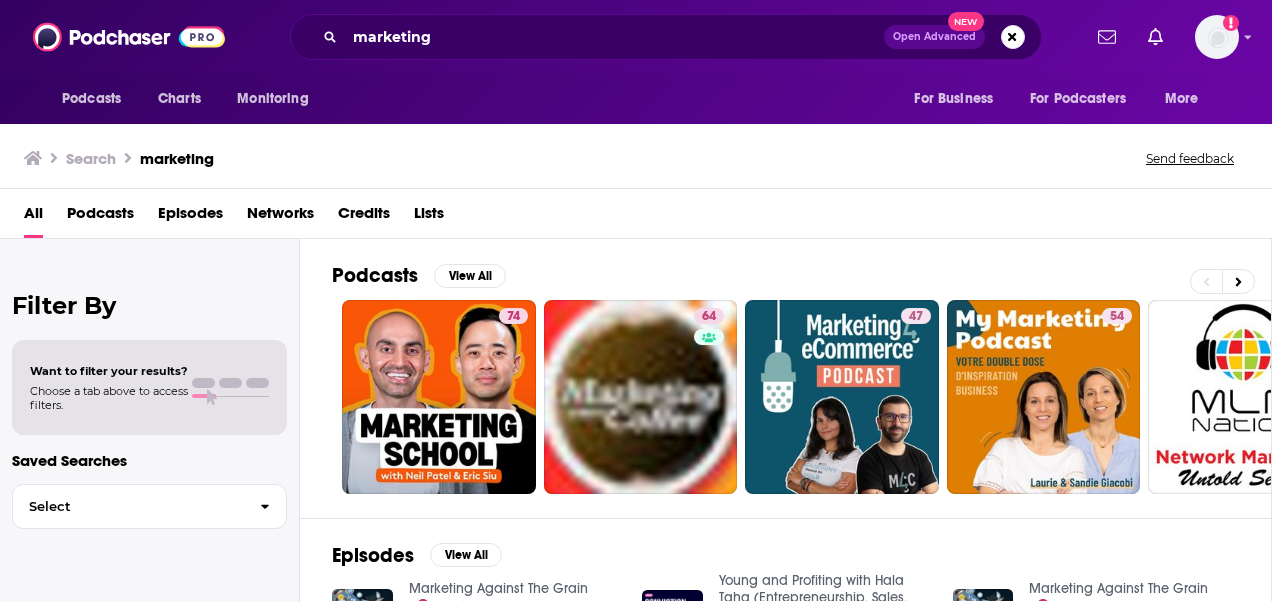 click on "Podcasts" at bounding box center (100, 217) 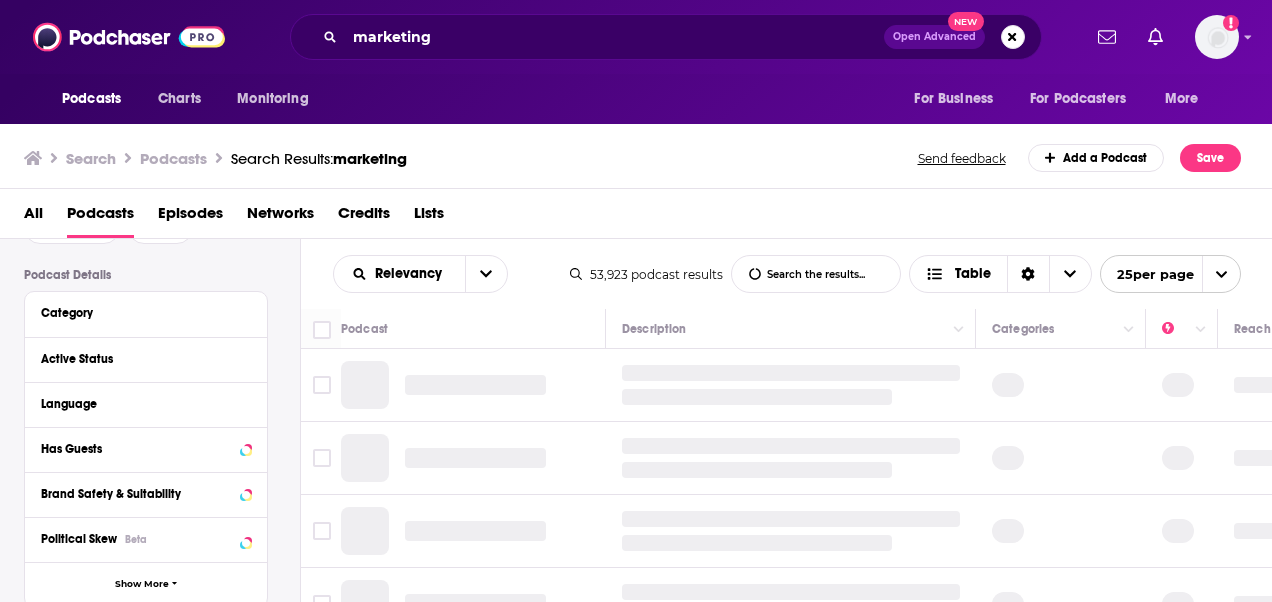 scroll, scrollTop: 0, scrollLeft: 0, axis: both 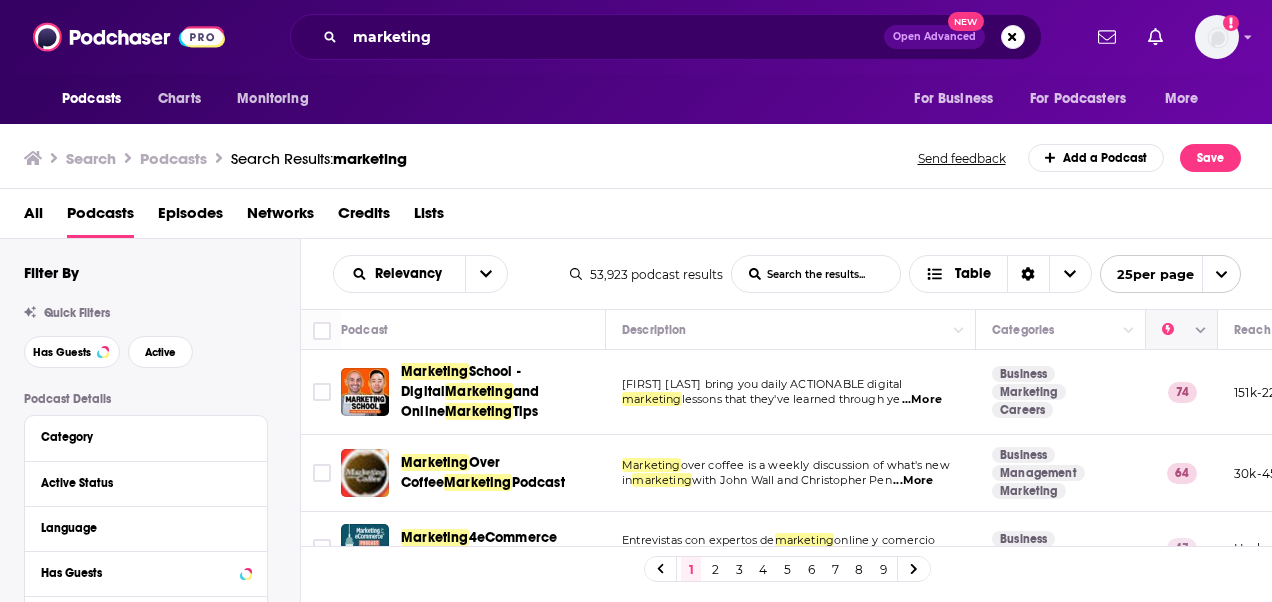 click at bounding box center (1181, 330) 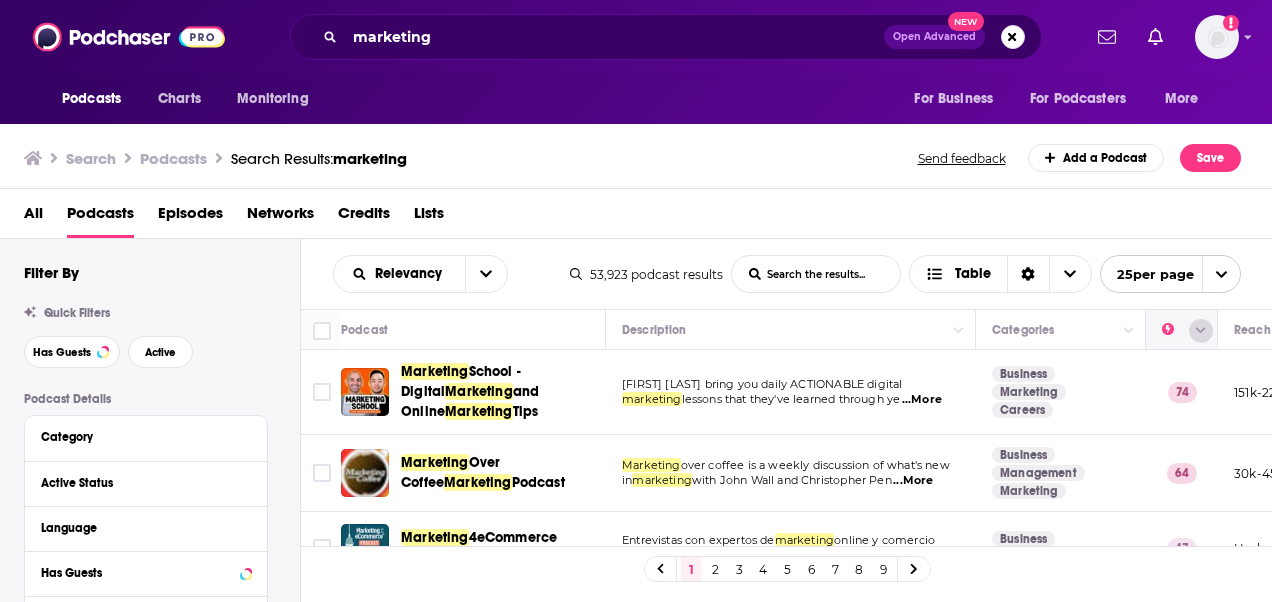 click at bounding box center [1201, 331] 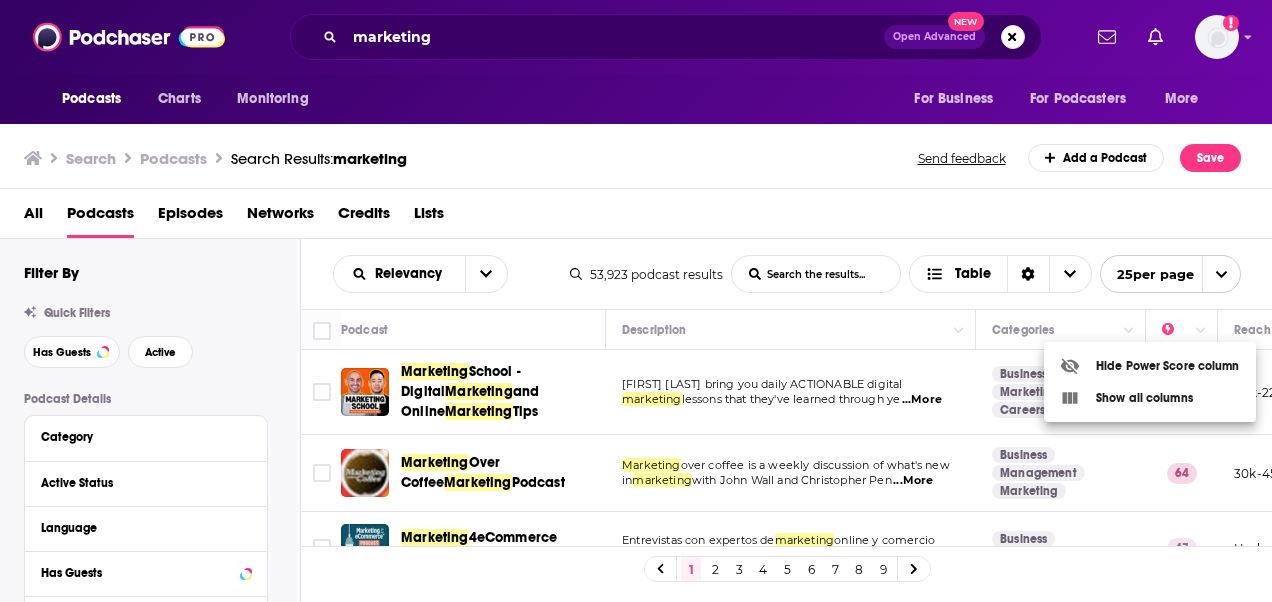 click at bounding box center [636, 301] 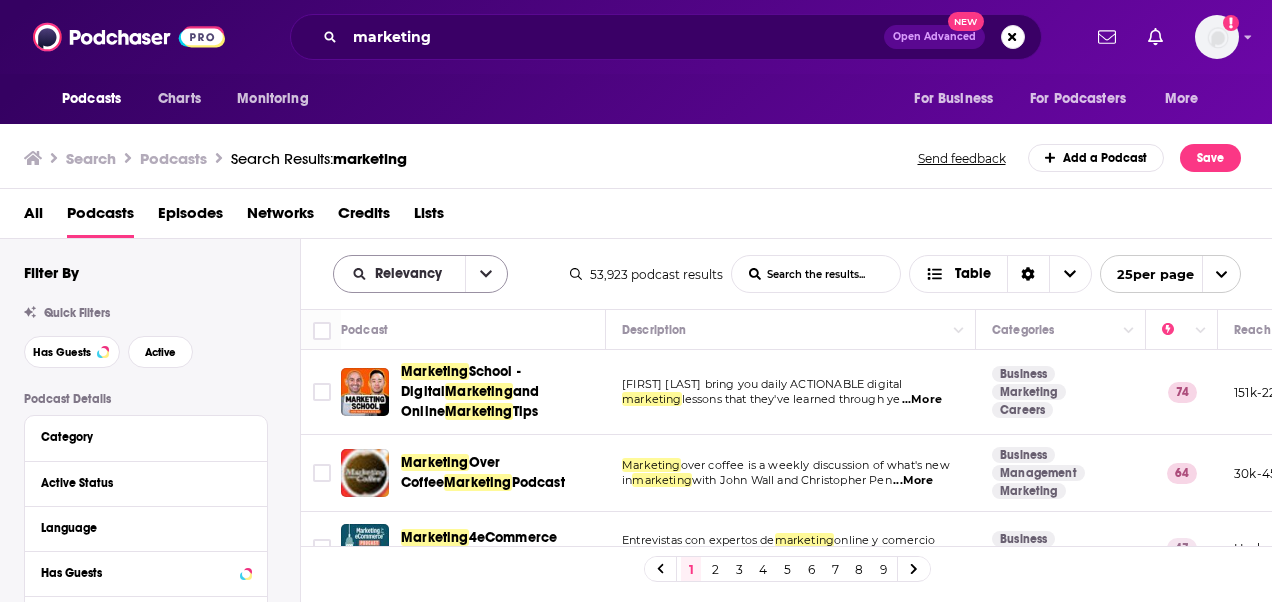 click at bounding box center [486, 274] 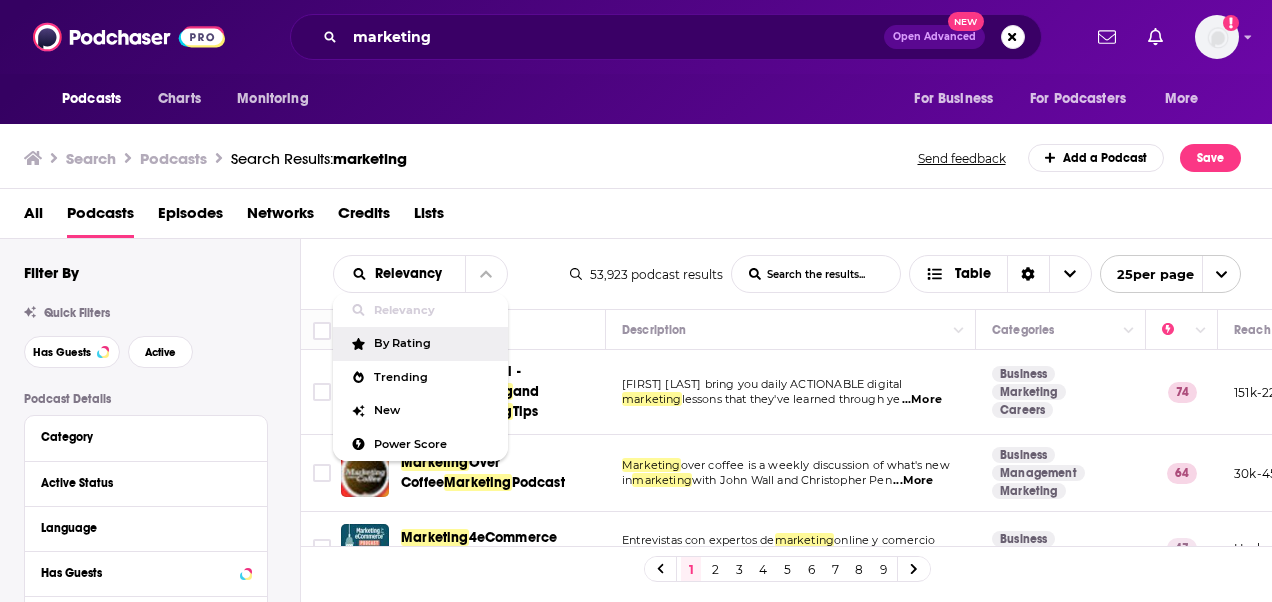 click on "By Rating" at bounding box center [433, 343] 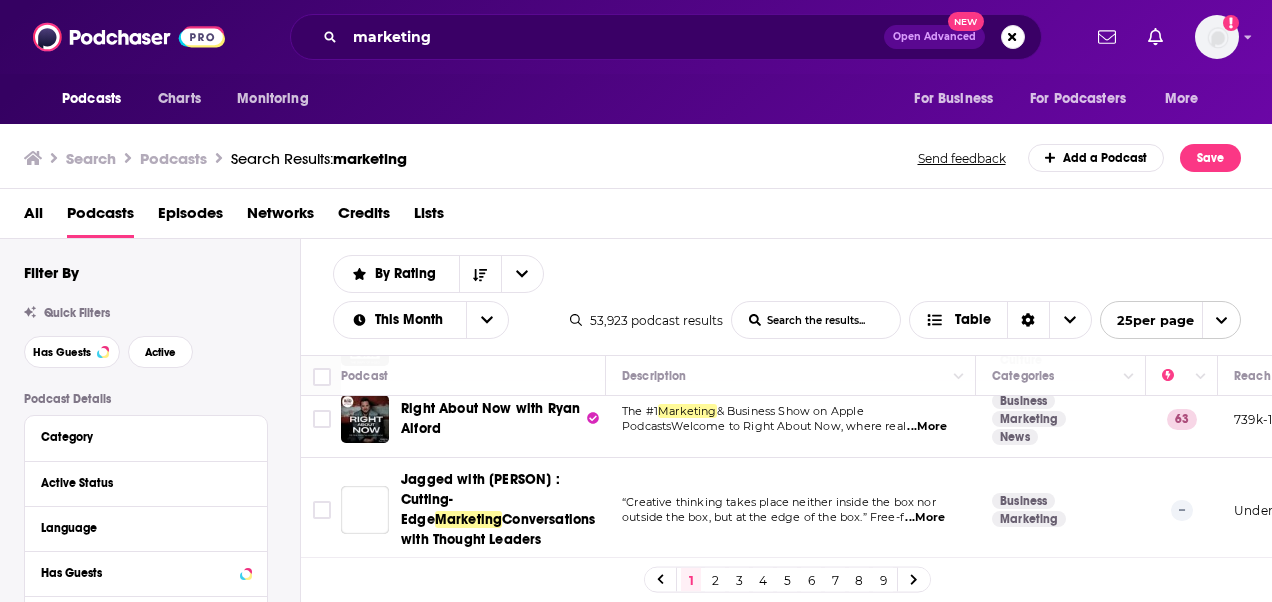 scroll, scrollTop: 170, scrollLeft: 0, axis: vertical 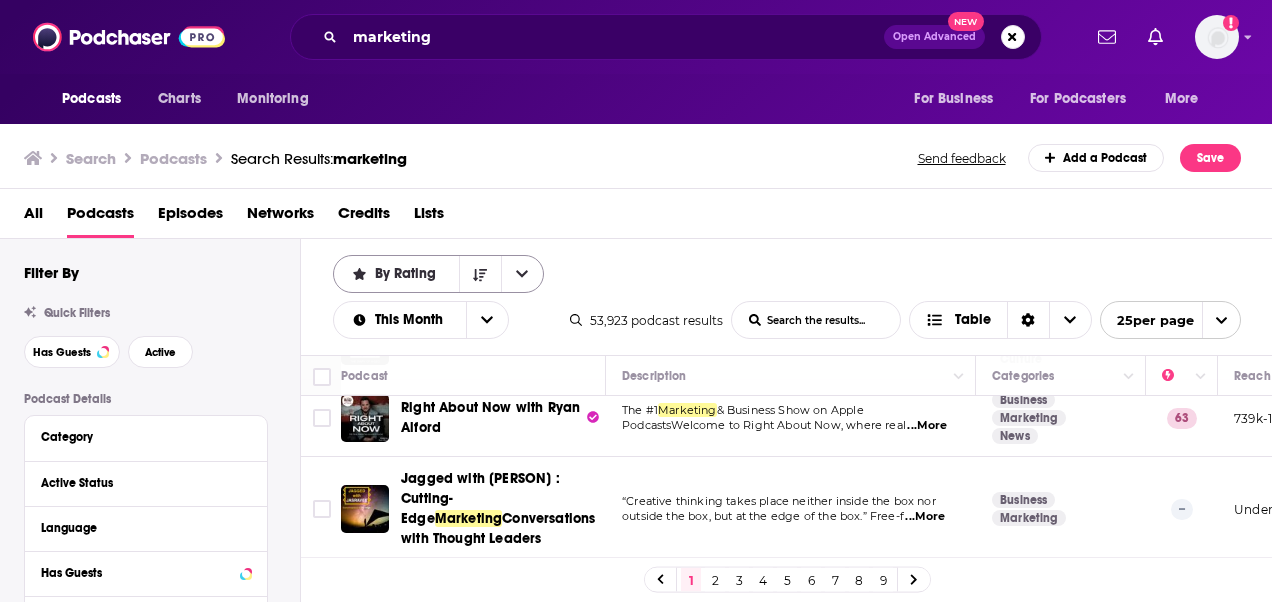click at bounding box center (522, 274) 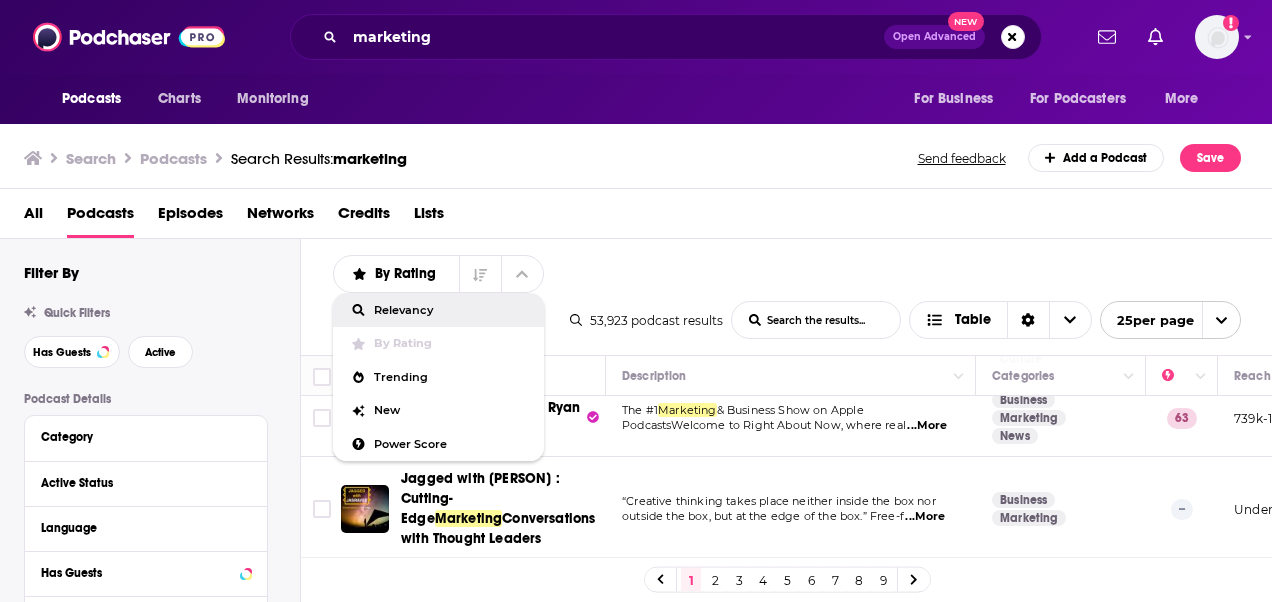 click on "Relevancy" at bounding box center (451, 310) 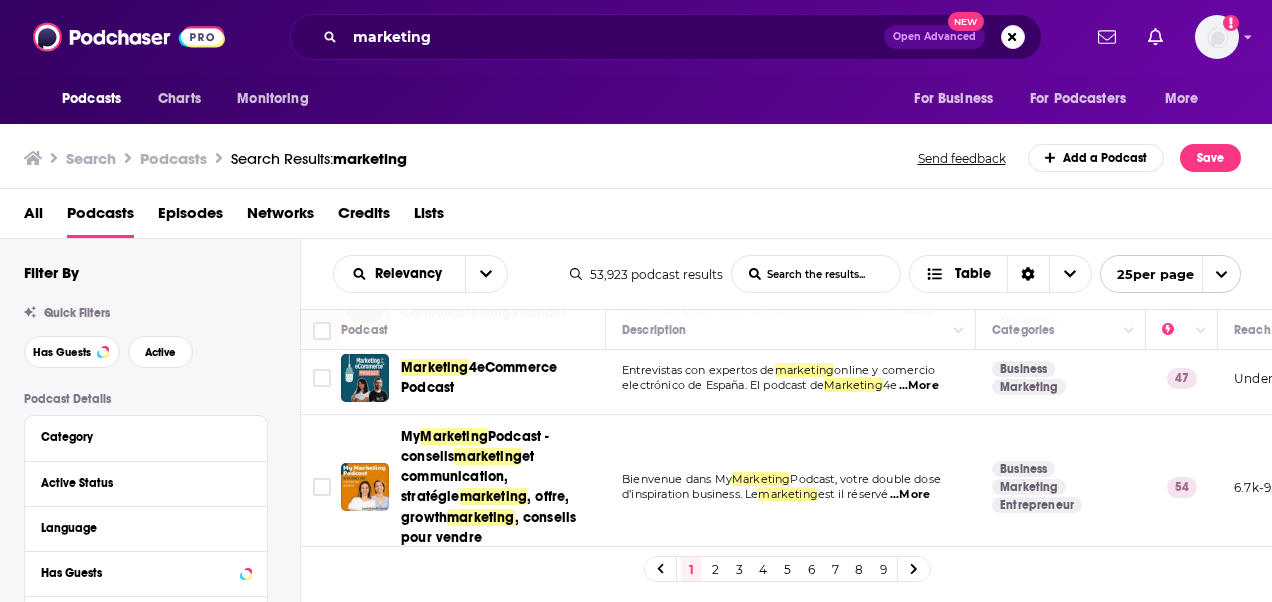 scroll, scrollTop: 0, scrollLeft: 0, axis: both 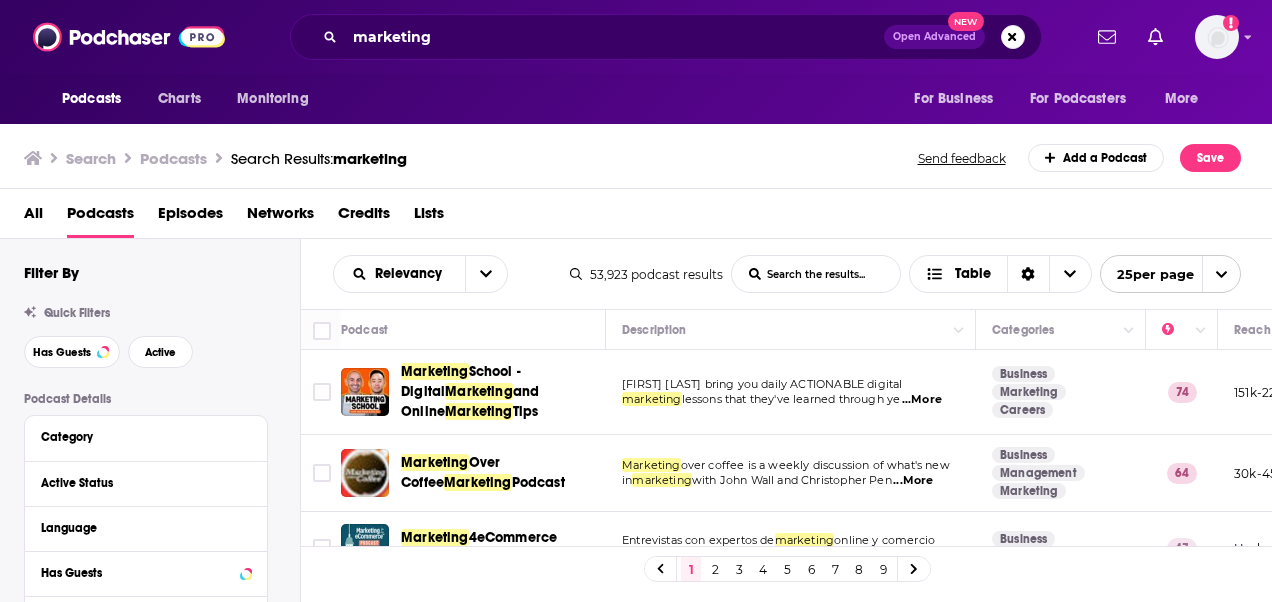 click on "All Podcasts Episodes Networks Credits Lists" at bounding box center [640, 217] 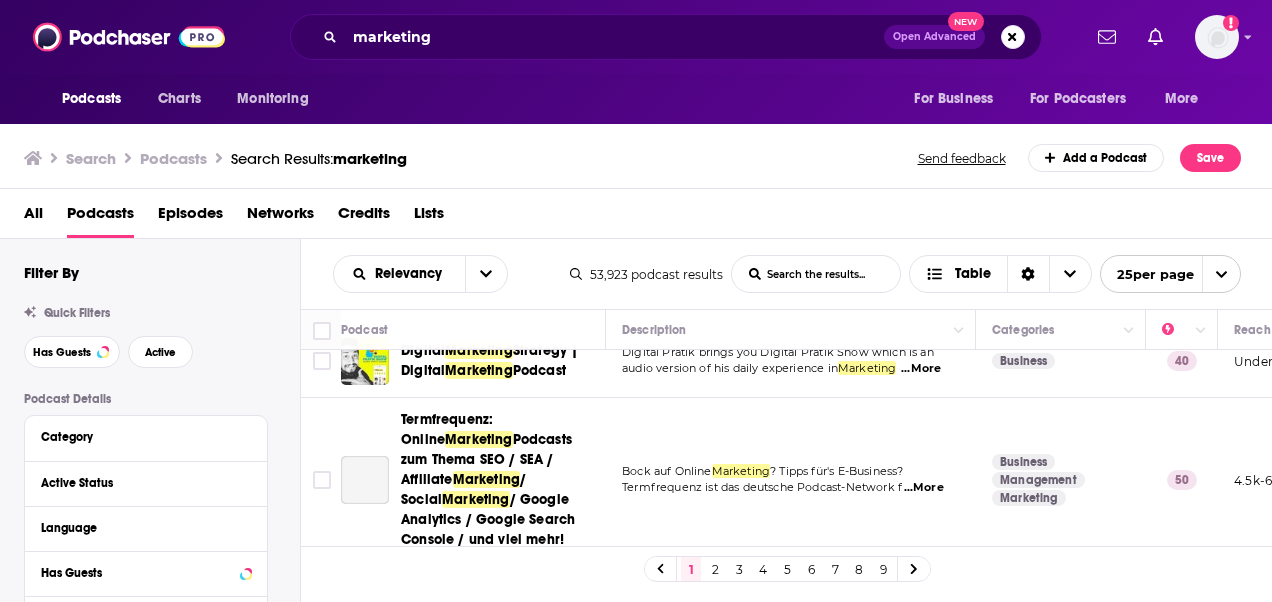 scroll, scrollTop: 1887, scrollLeft: 0, axis: vertical 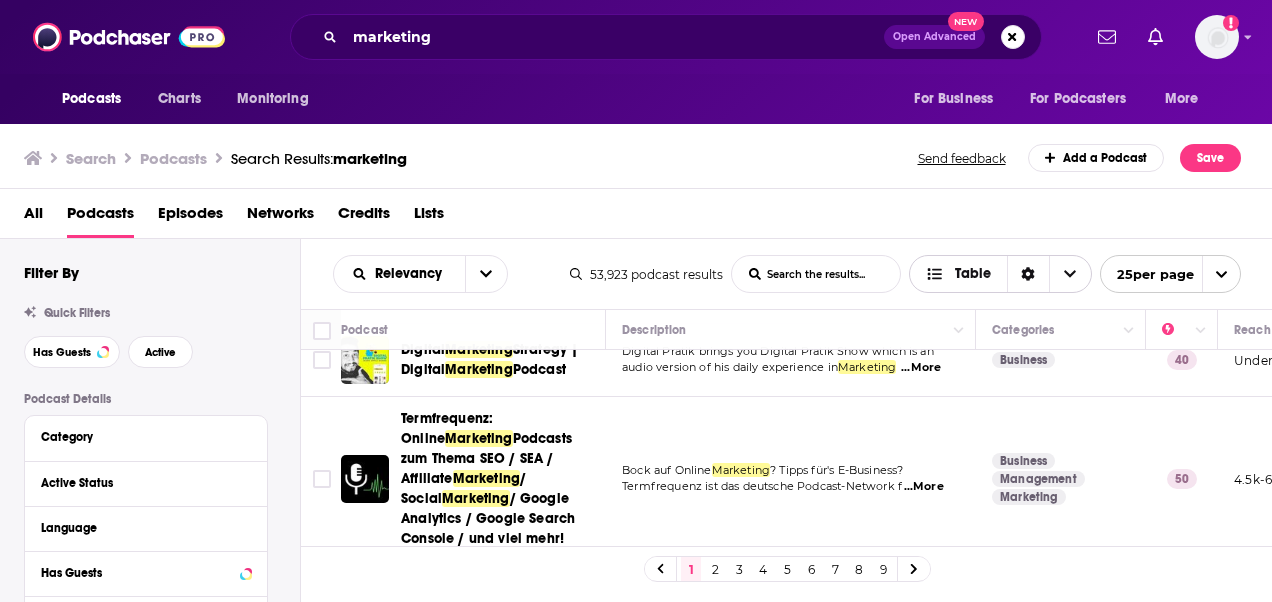 click at bounding box center [1028, 274] 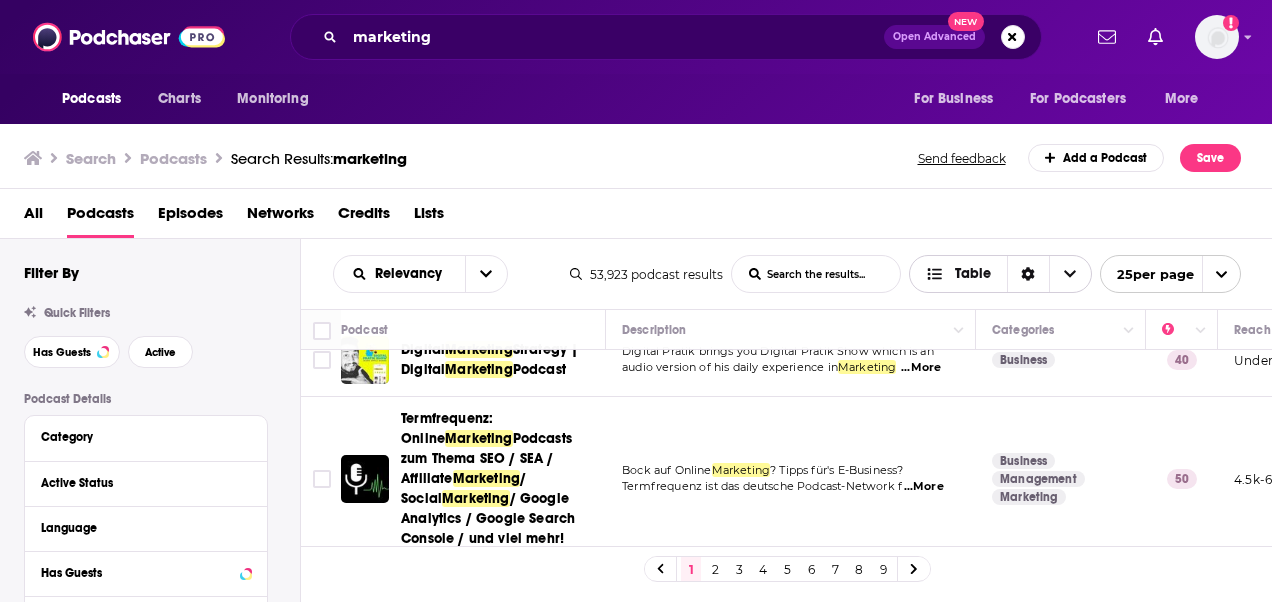 click at bounding box center [1028, 274] 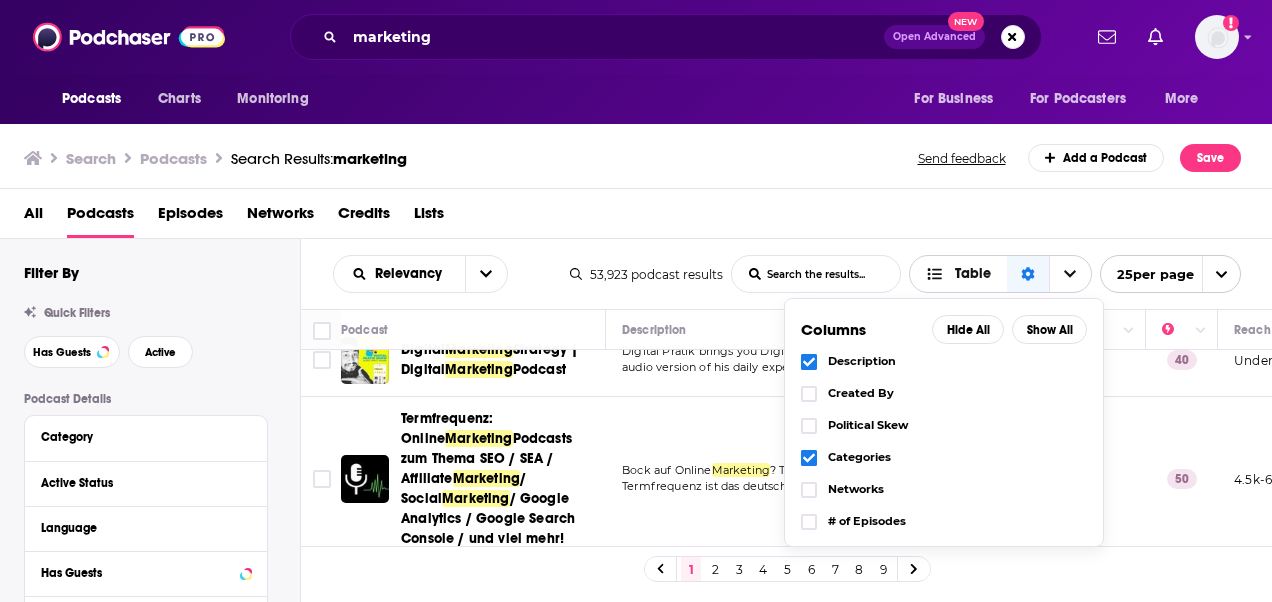 scroll, scrollTop: 34, scrollLeft: 0, axis: vertical 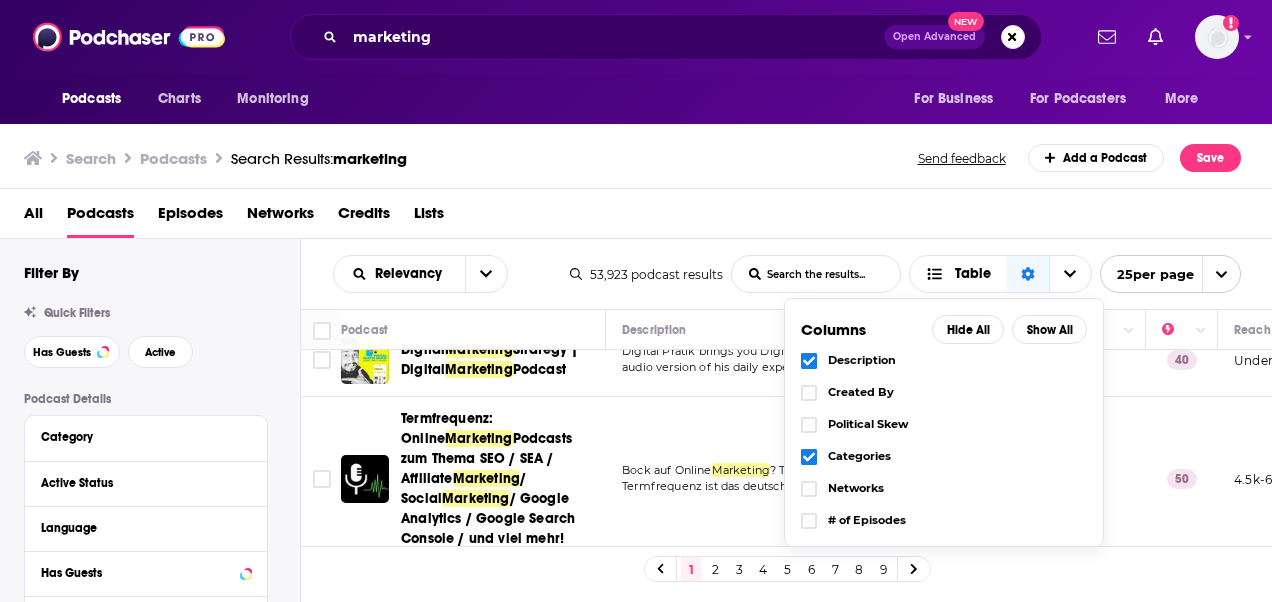 click on "Search Podcasts Search Results:   marketing Send feedback Add a Podcast Save" at bounding box center [632, 158] 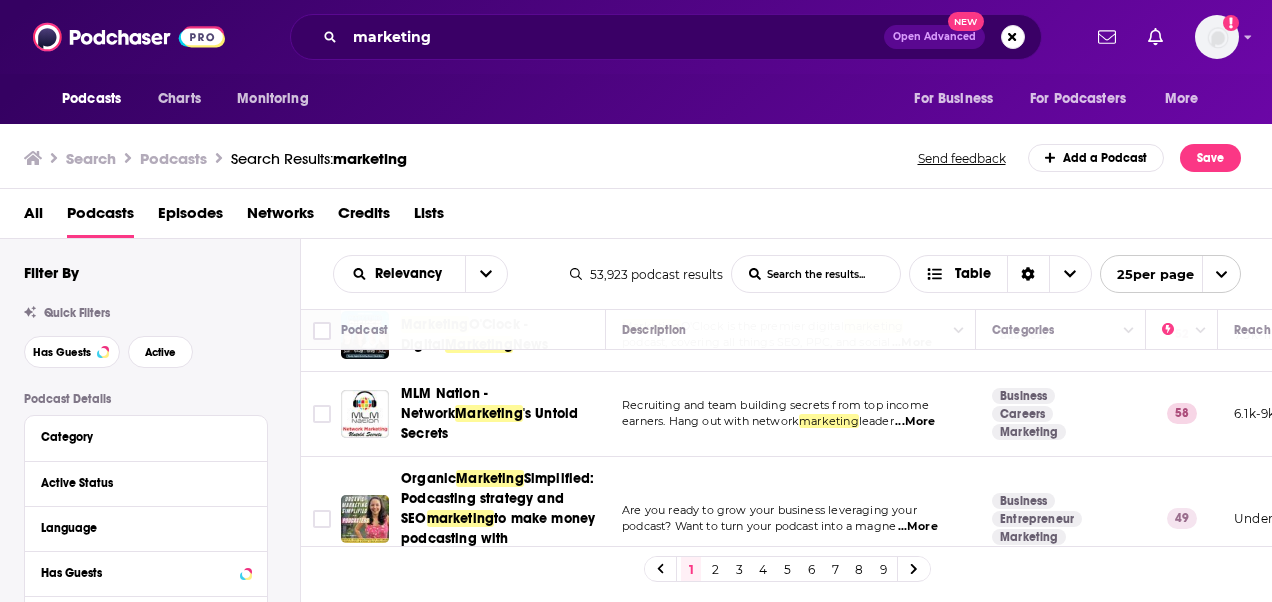 scroll, scrollTop: 431, scrollLeft: 0, axis: vertical 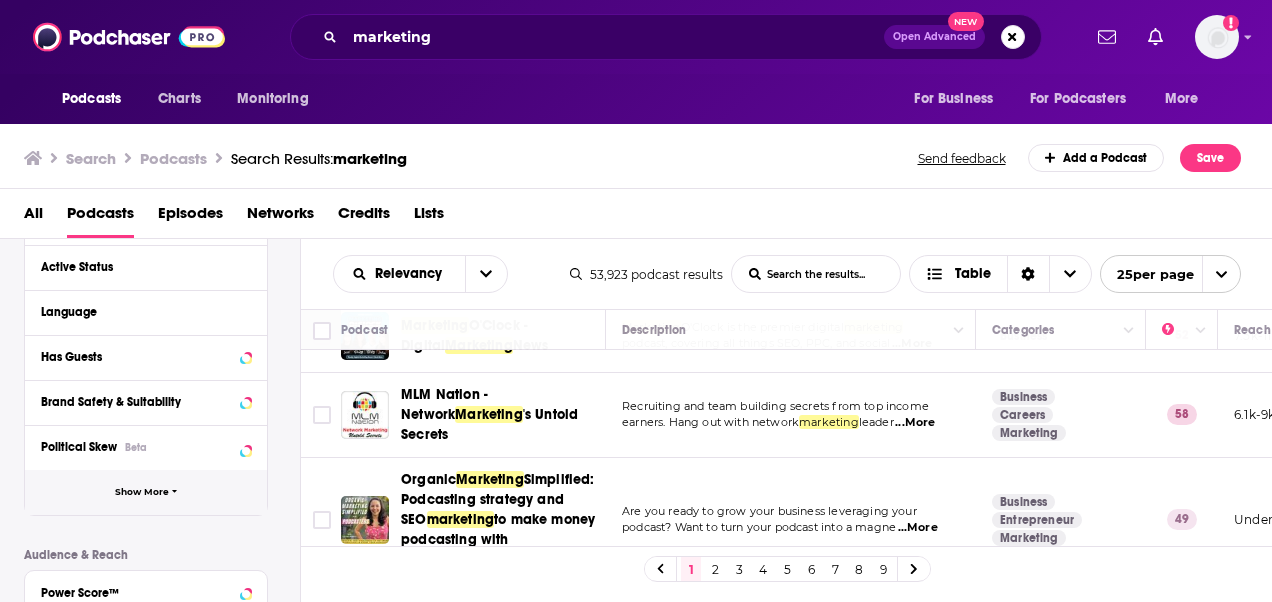 click on "Show More" at bounding box center (142, 492) 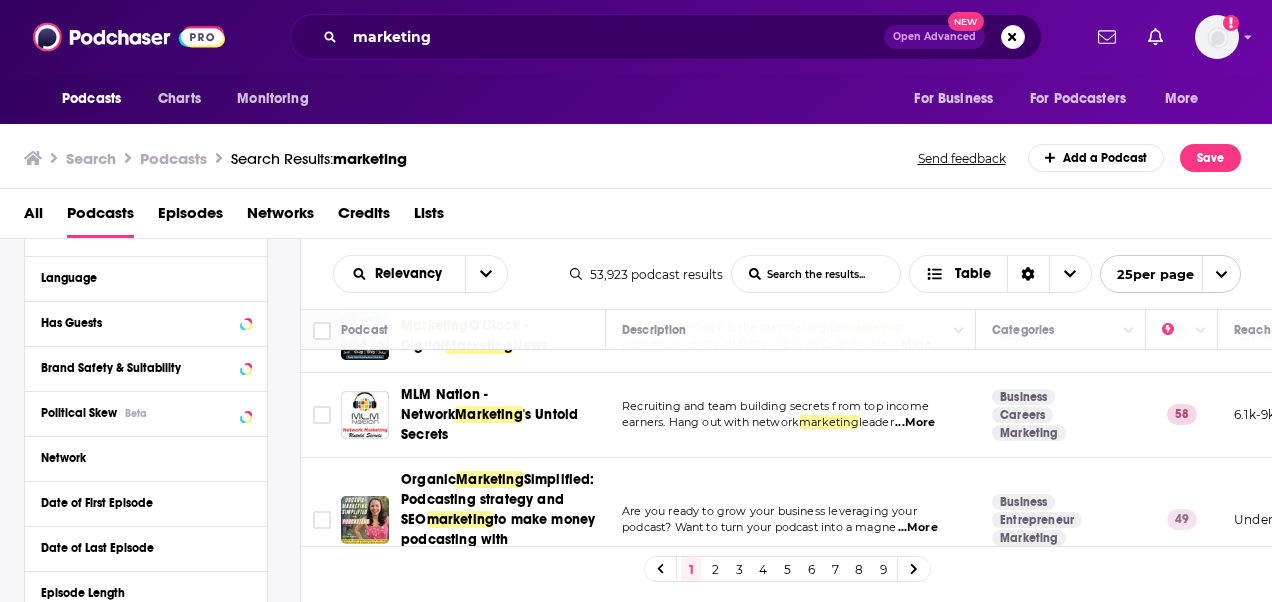 scroll, scrollTop: 184, scrollLeft: 0, axis: vertical 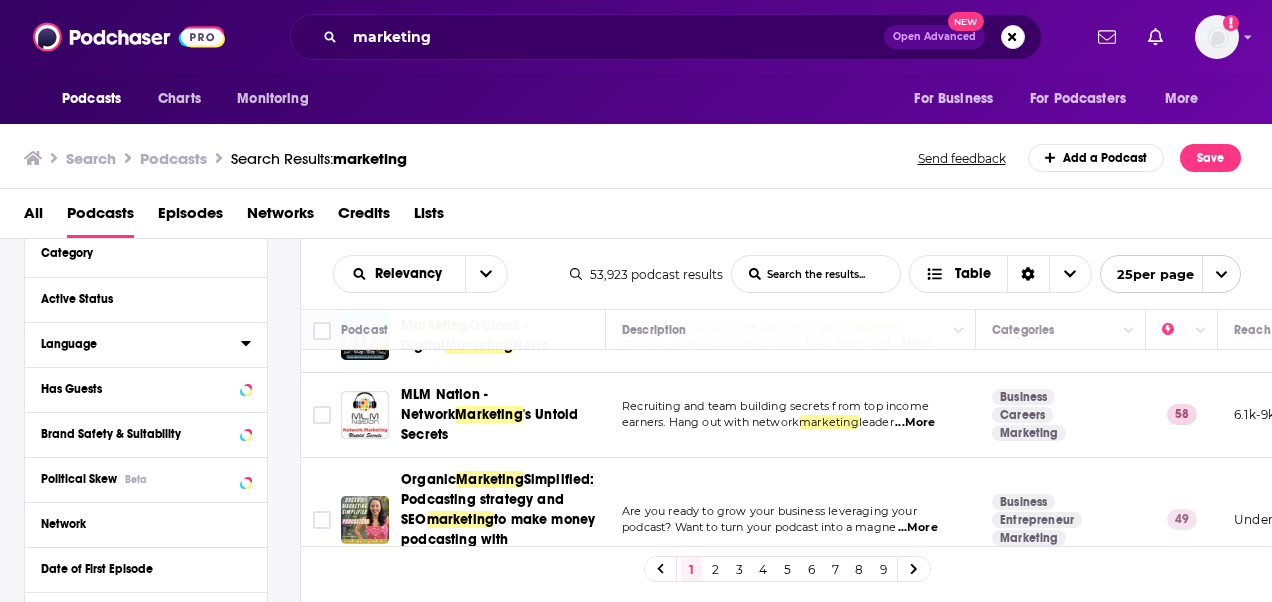click 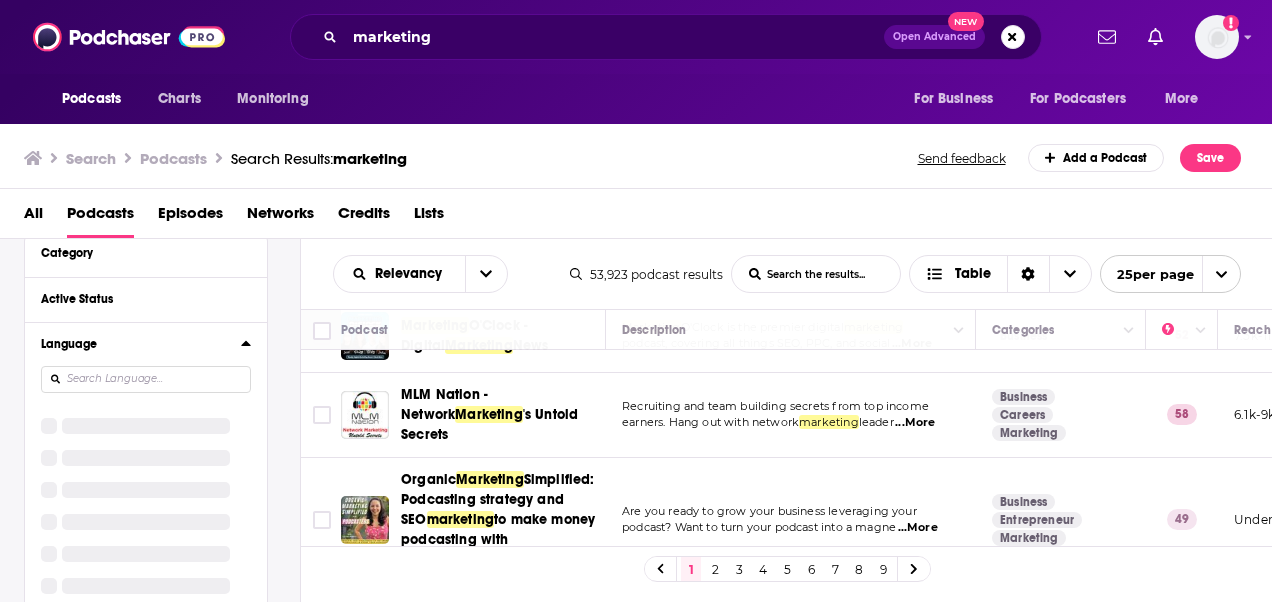 click 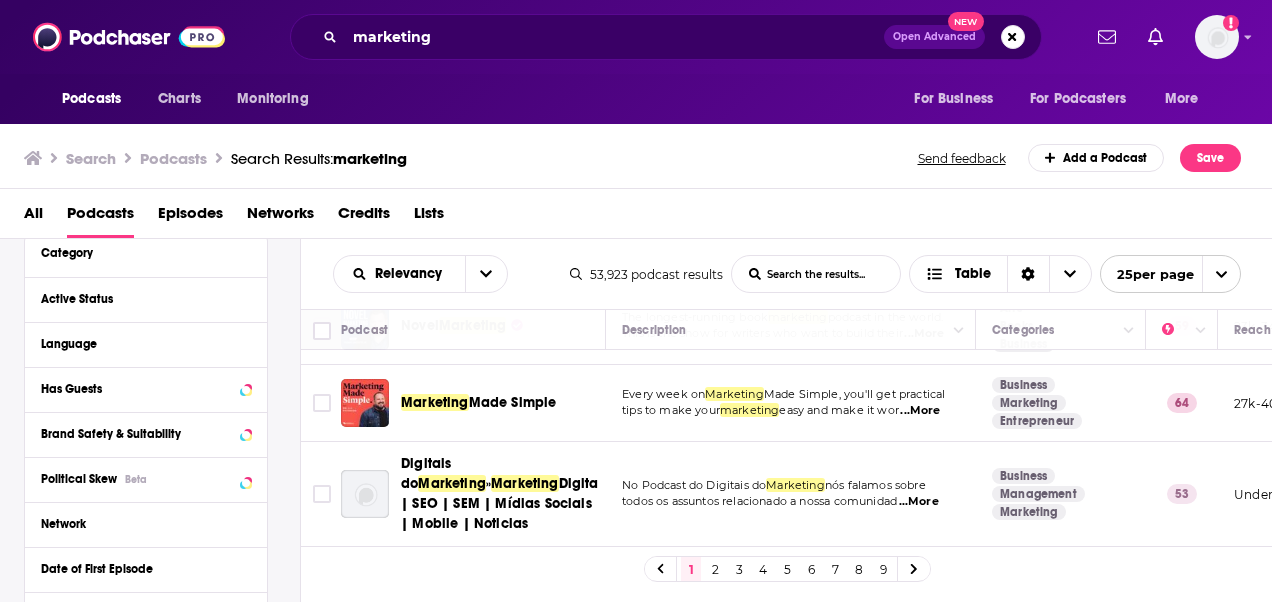 scroll, scrollTop: 2199, scrollLeft: 0, axis: vertical 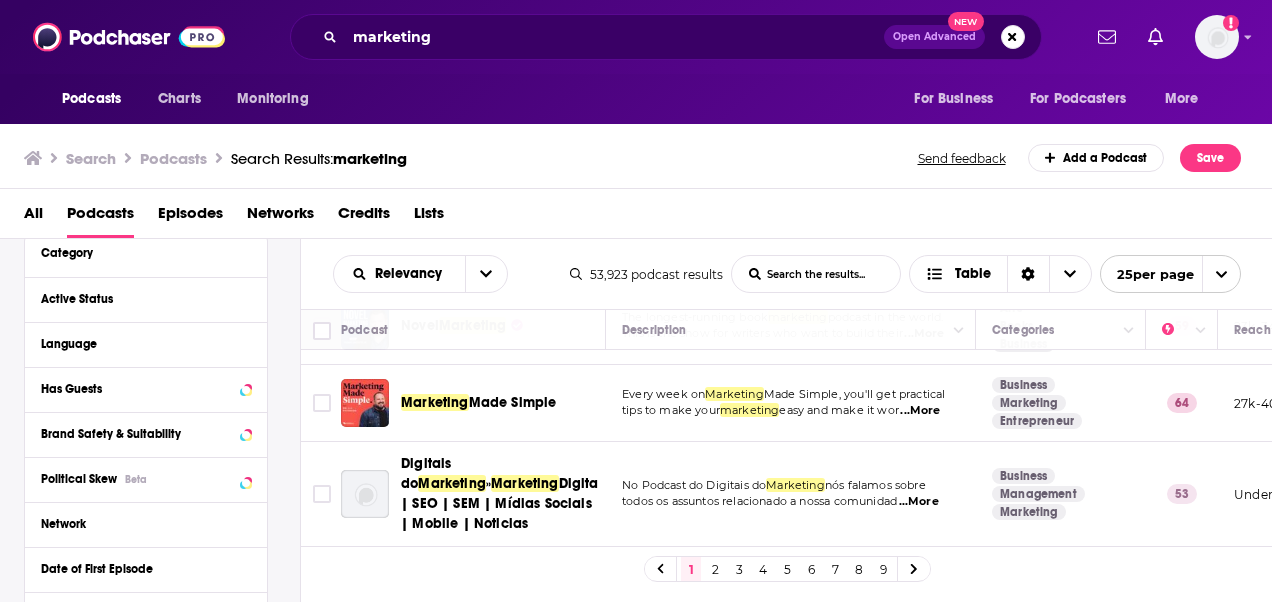 click 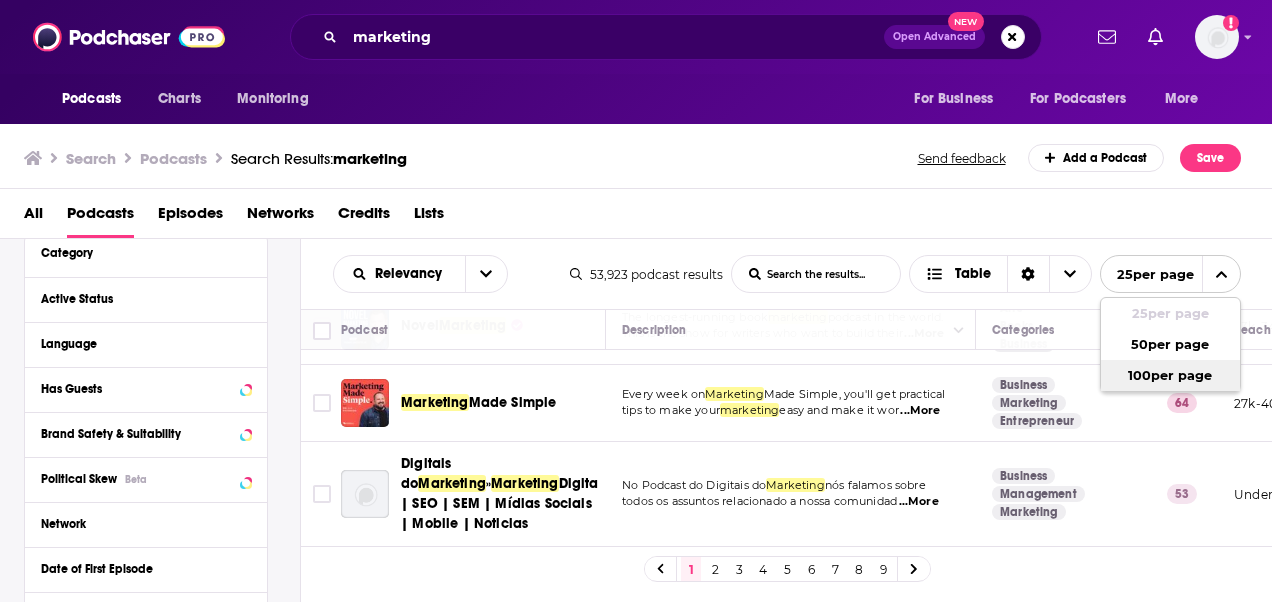 click on "100  per page" at bounding box center [1170, 375] 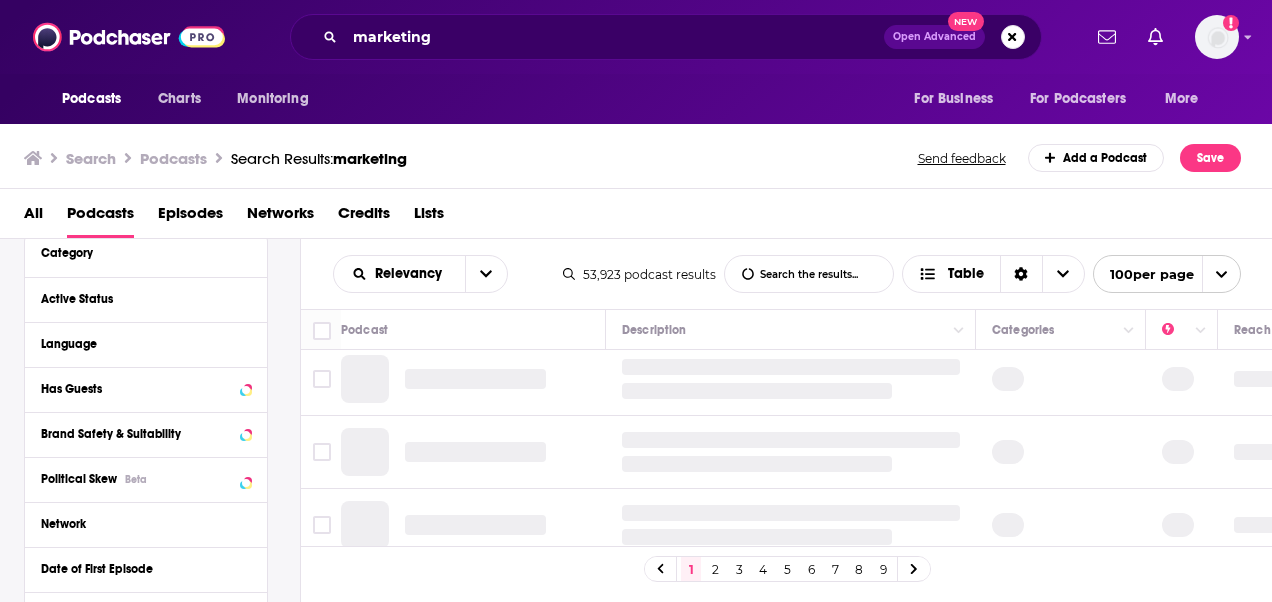 scroll, scrollTop: 0, scrollLeft: 0, axis: both 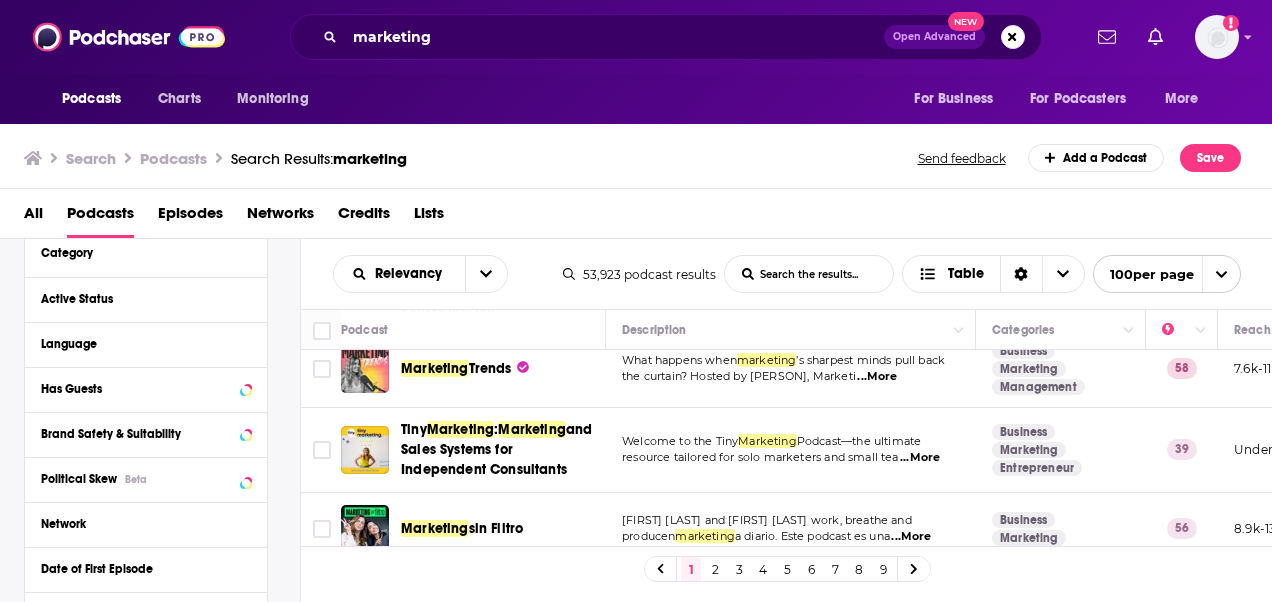 click on "Search Podcasts Search Results:   marketing Send feedback Add a Podcast Save" at bounding box center [636, 154] 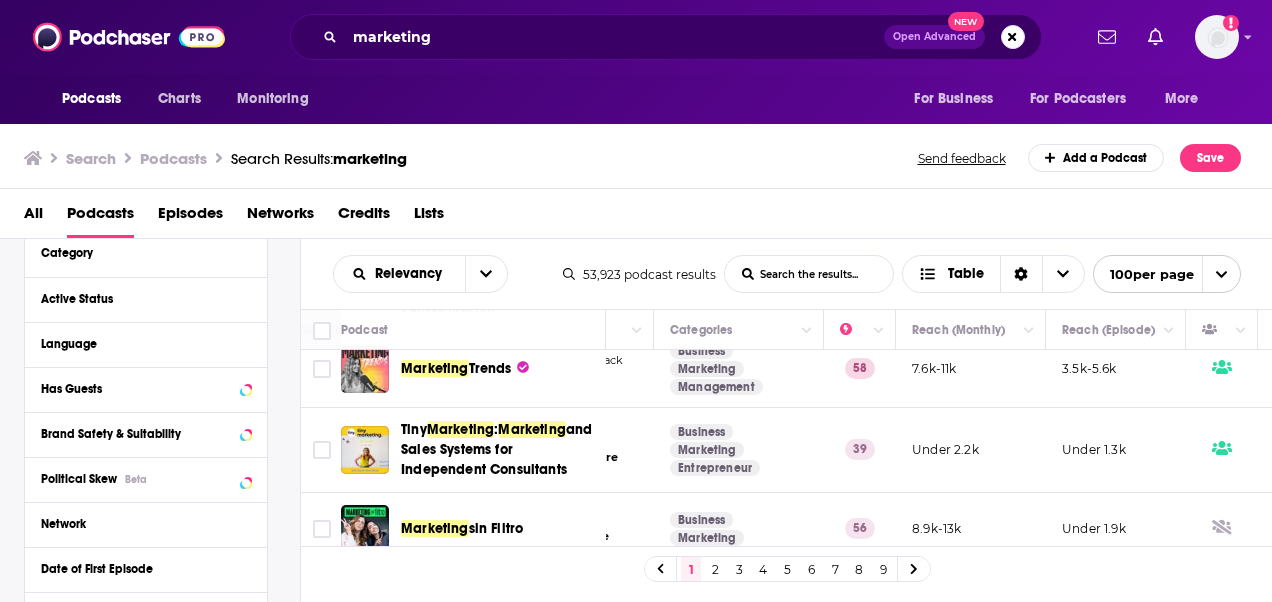 scroll, scrollTop: 3256, scrollLeft: 324, axis: both 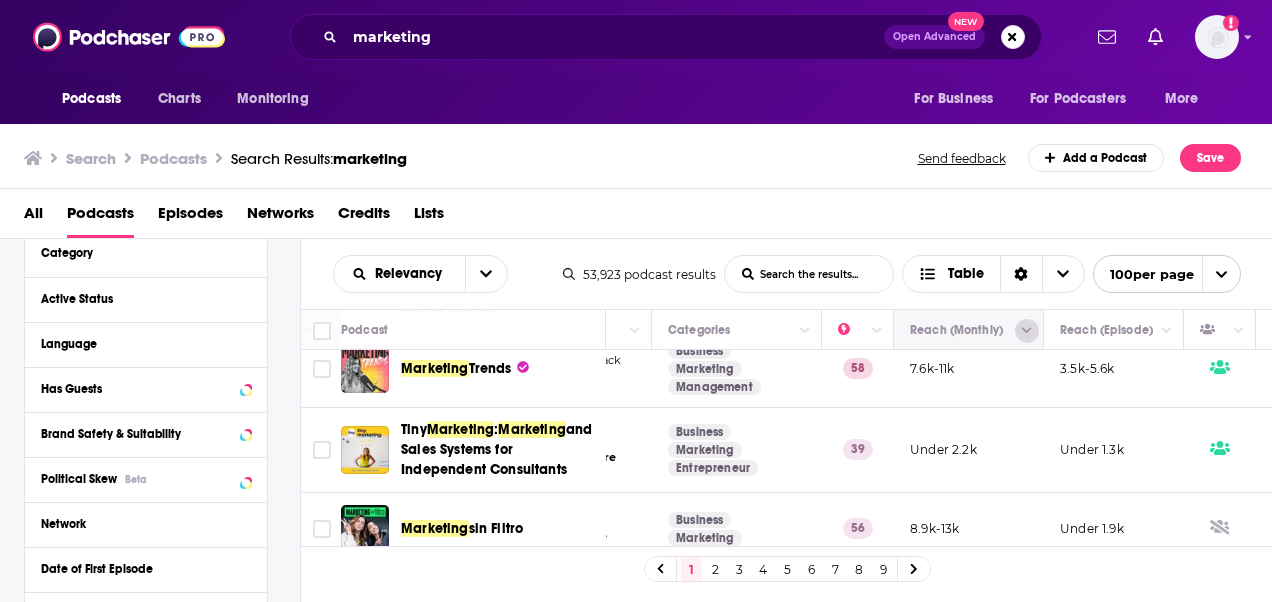 click at bounding box center (1027, 331) 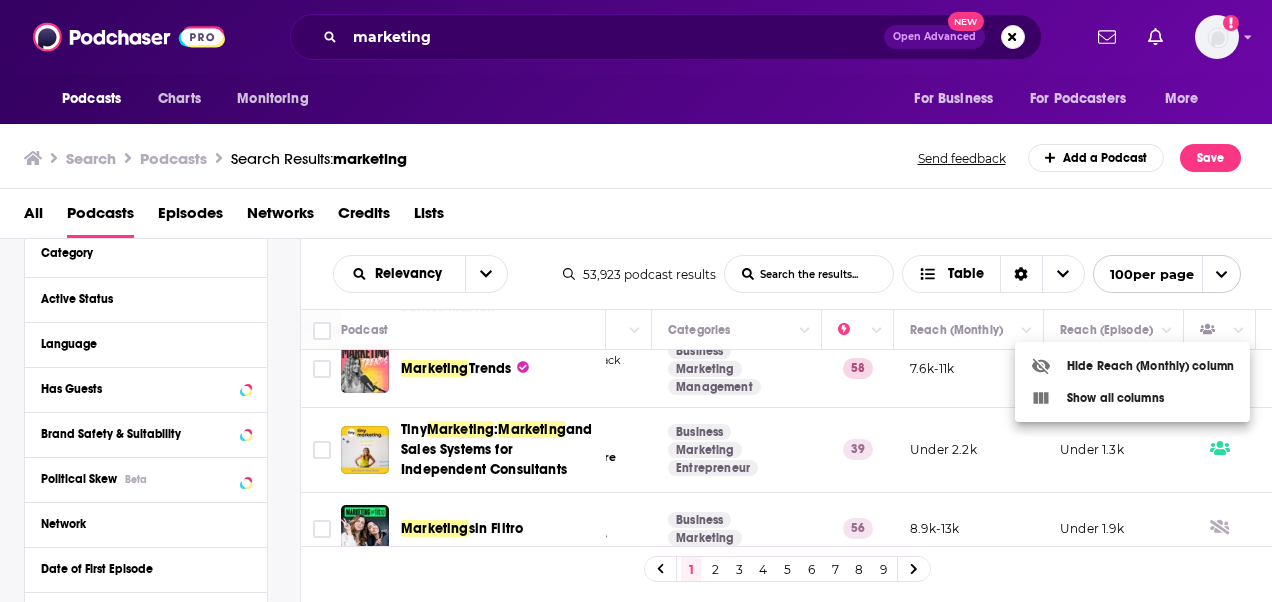 click at bounding box center (636, 301) 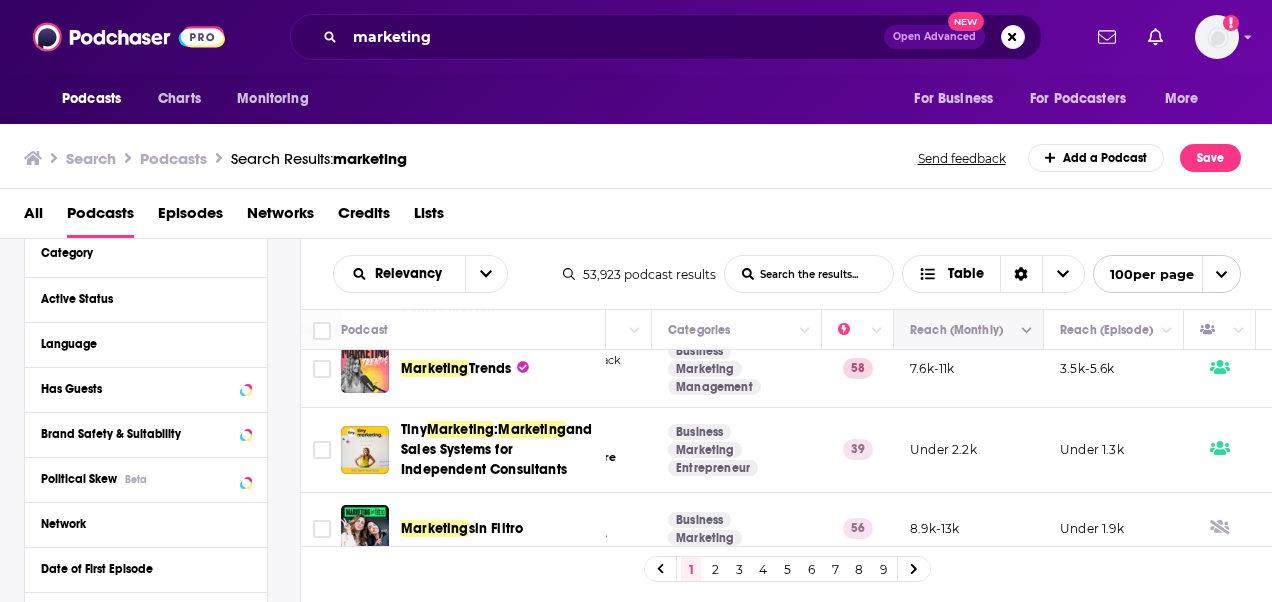 click 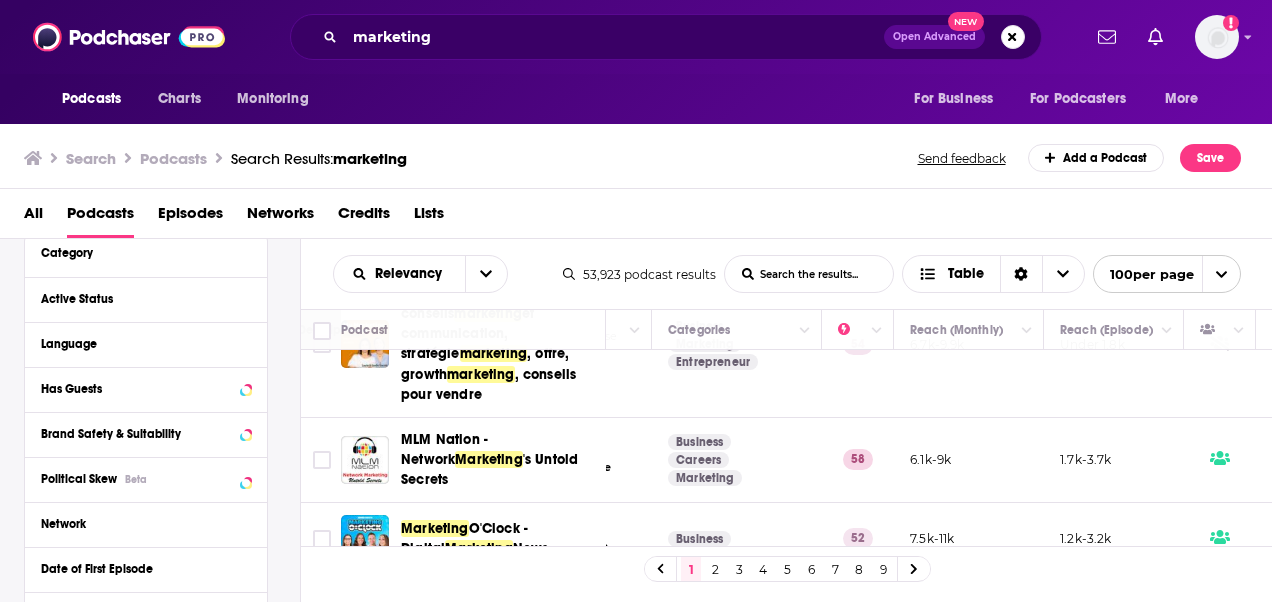 scroll, scrollTop: 0, scrollLeft: 324, axis: horizontal 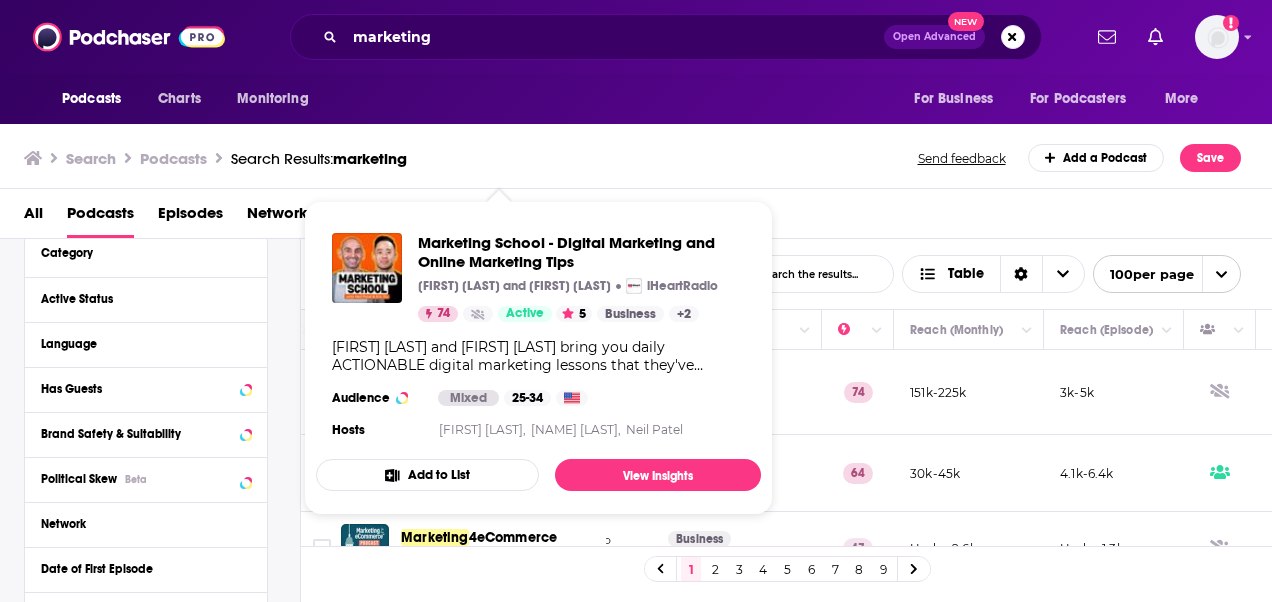 drag, startPoint x: 496, startPoint y: 376, endPoint x: 895, endPoint y: 188, distance: 441.07257 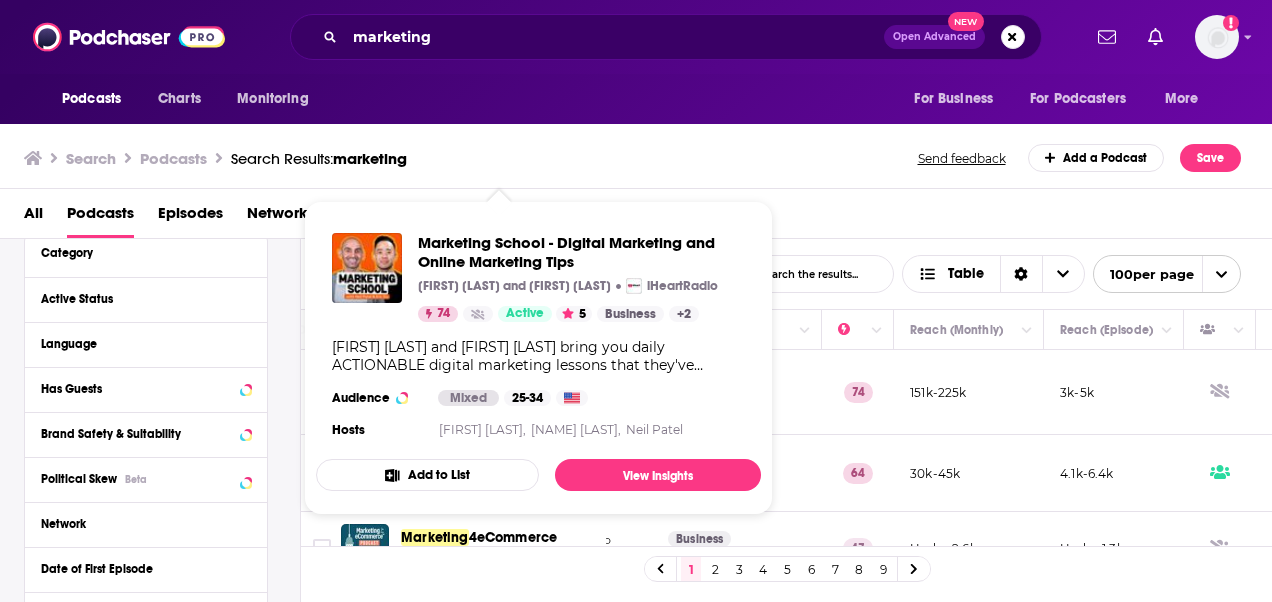 click on "Search Podcasts Search Results:   marketing Send feedback Add a Podcast Save" at bounding box center (632, 158) 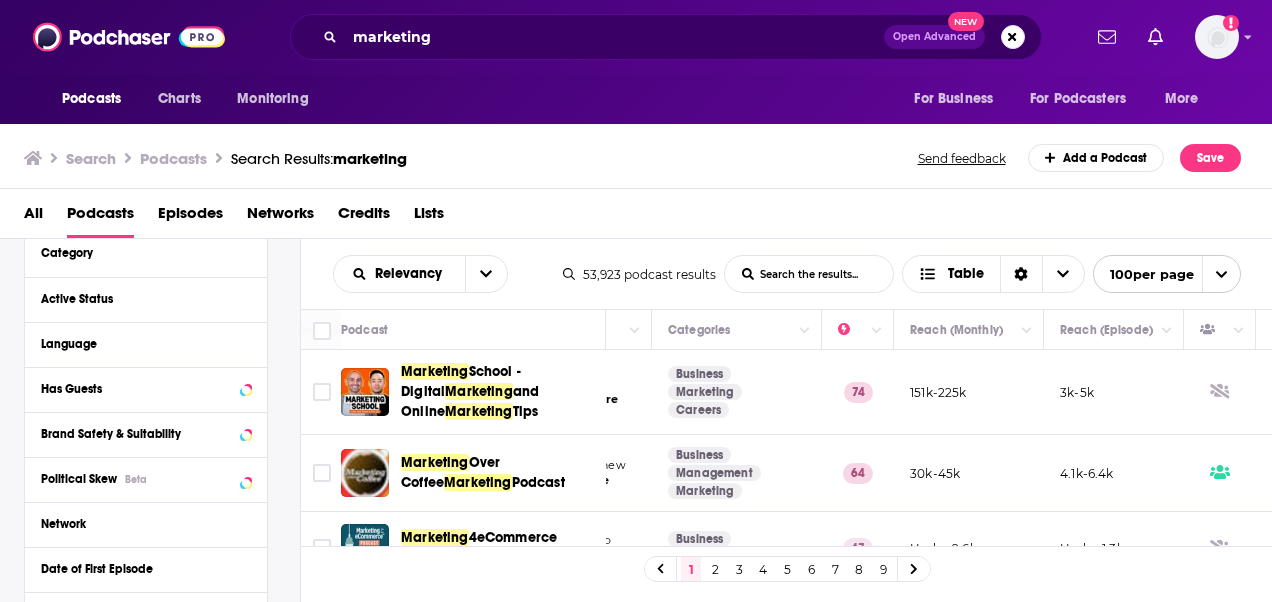 click on "Search Podcasts Search Results:   marketing Send feedback Add a Podcast Save" at bounding box center (632, 158) 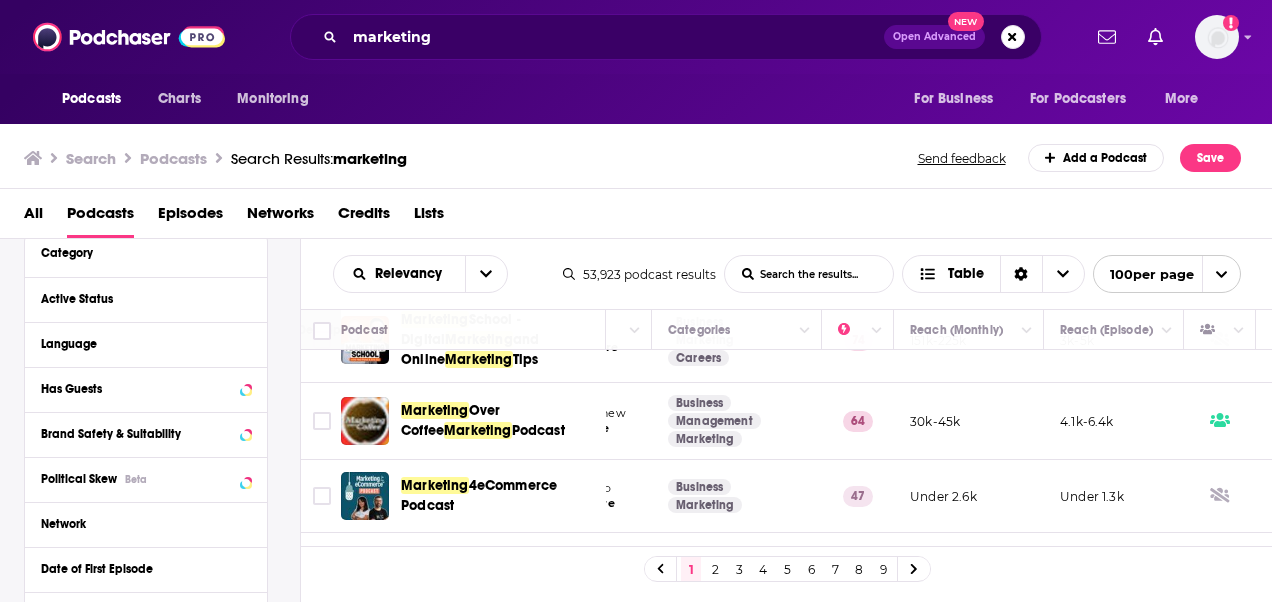 scroll, scrollTop: 54, scrollLeft: 324, axis: both 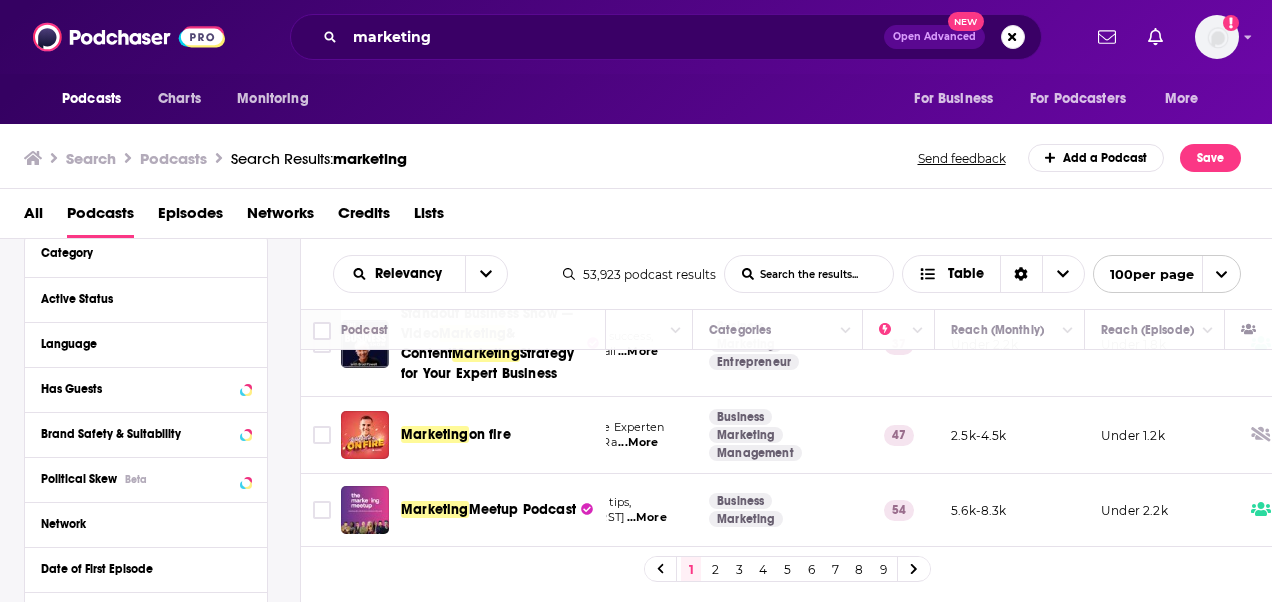 click on "2" at bounding box center [715, 569] 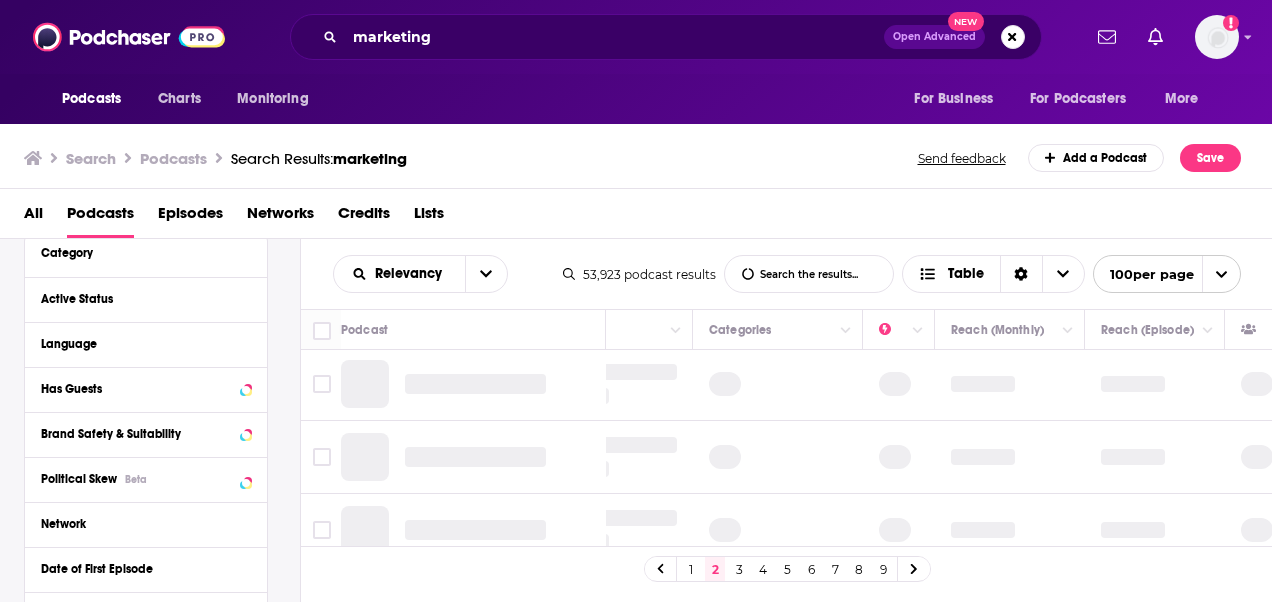 scroll, scrollTop: 0, scrollLeft: 283, axis: horizontal 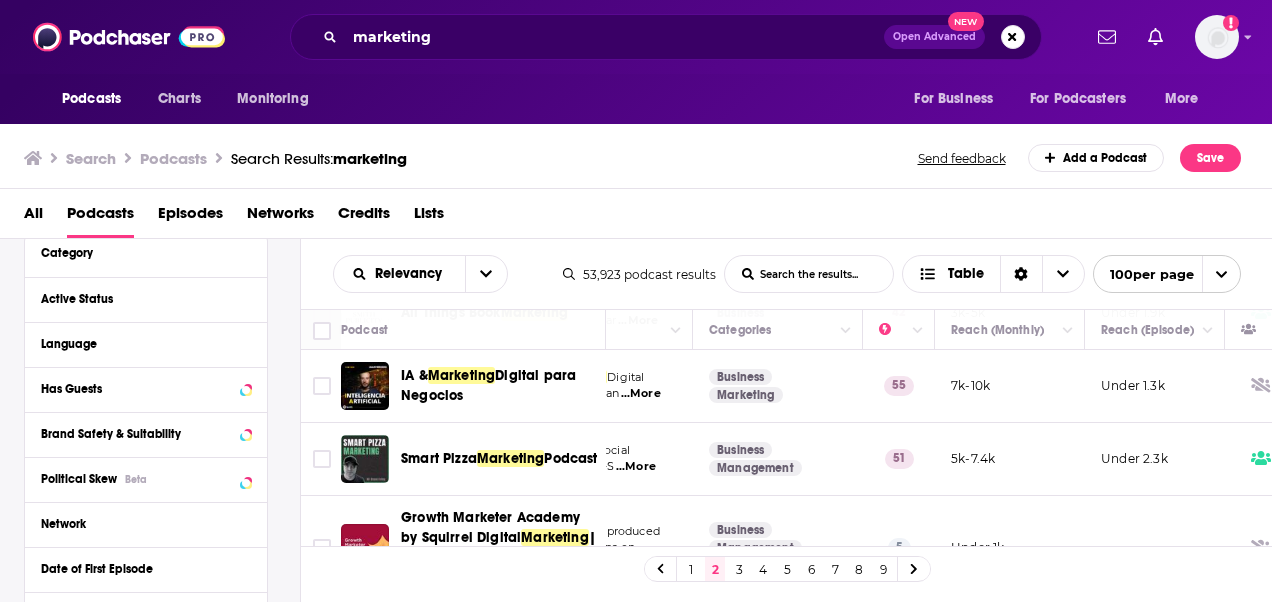 click on "3" at bounding box center (739, 569) 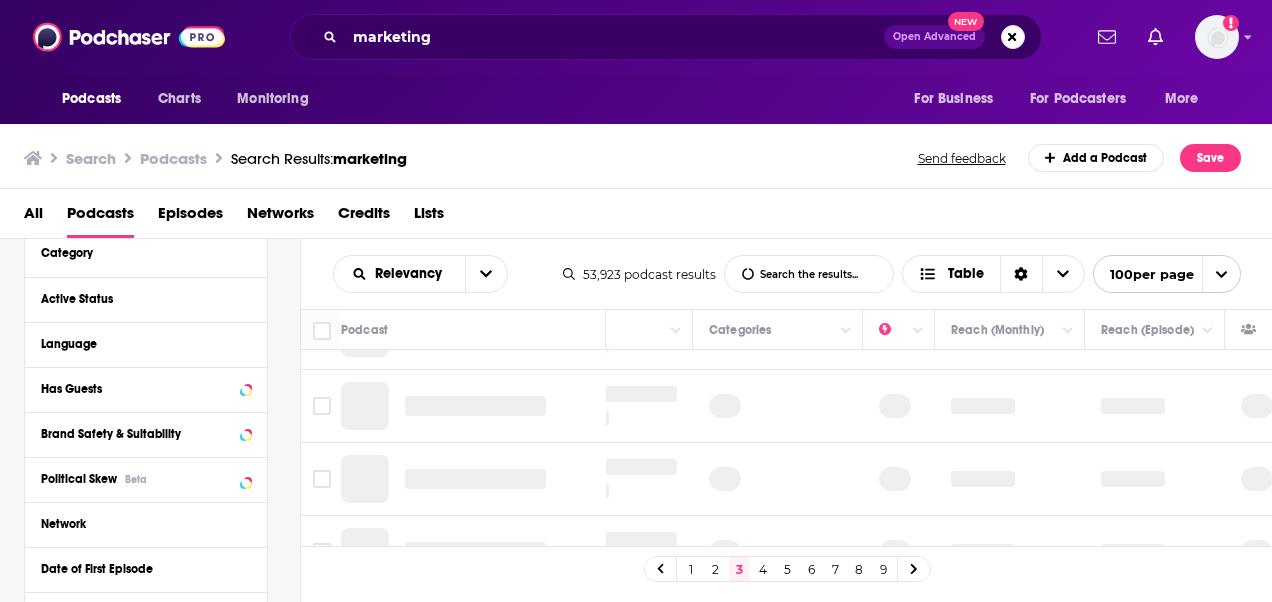 scroll, scrollTop: 0, scrollLeft: 283, axis: horizontal 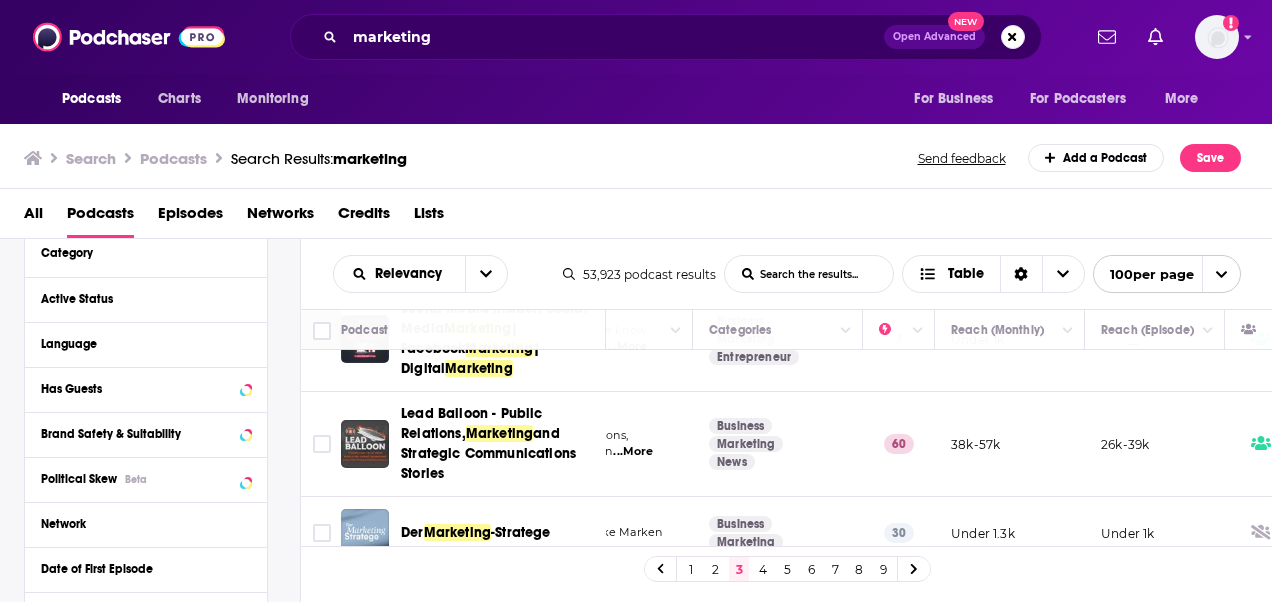 click on "4" at bounding box center [763, 569] 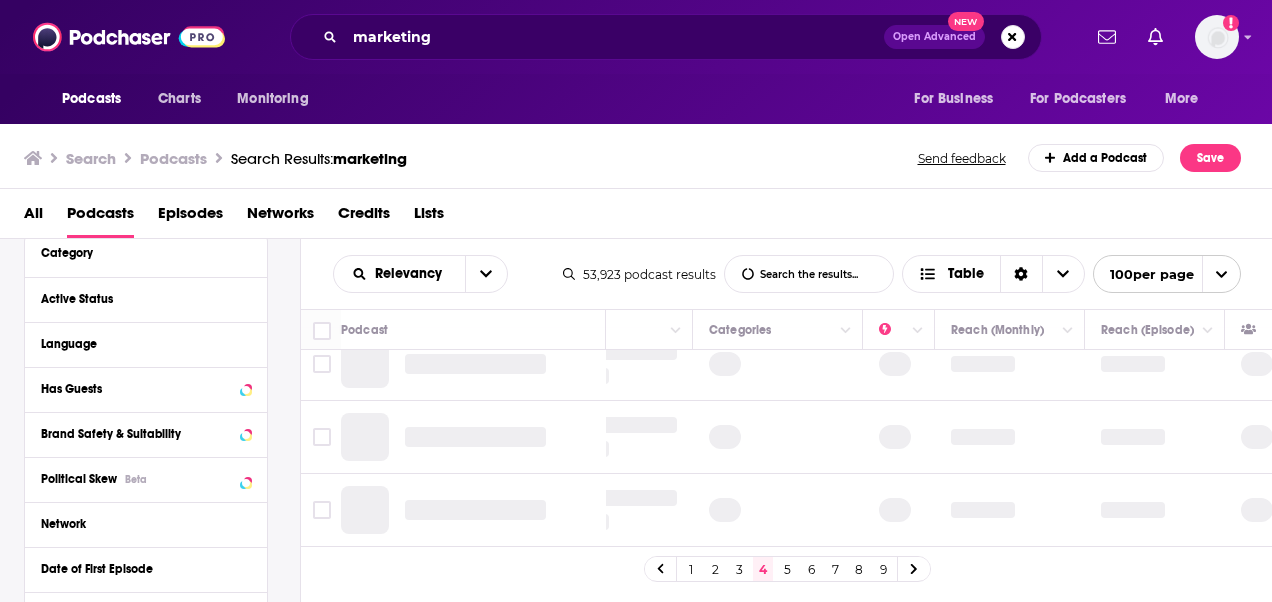 scroll, scrollTop: 1634, scrollLeft: 283, axis: both 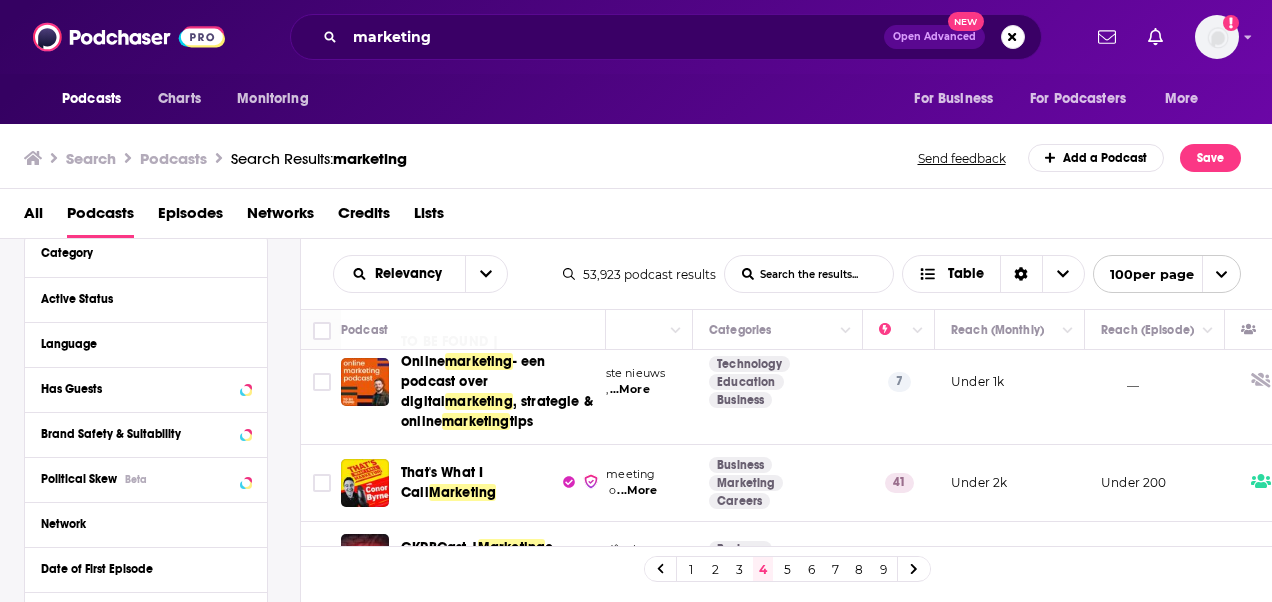 click on "5" at bounding box center (787, 569) 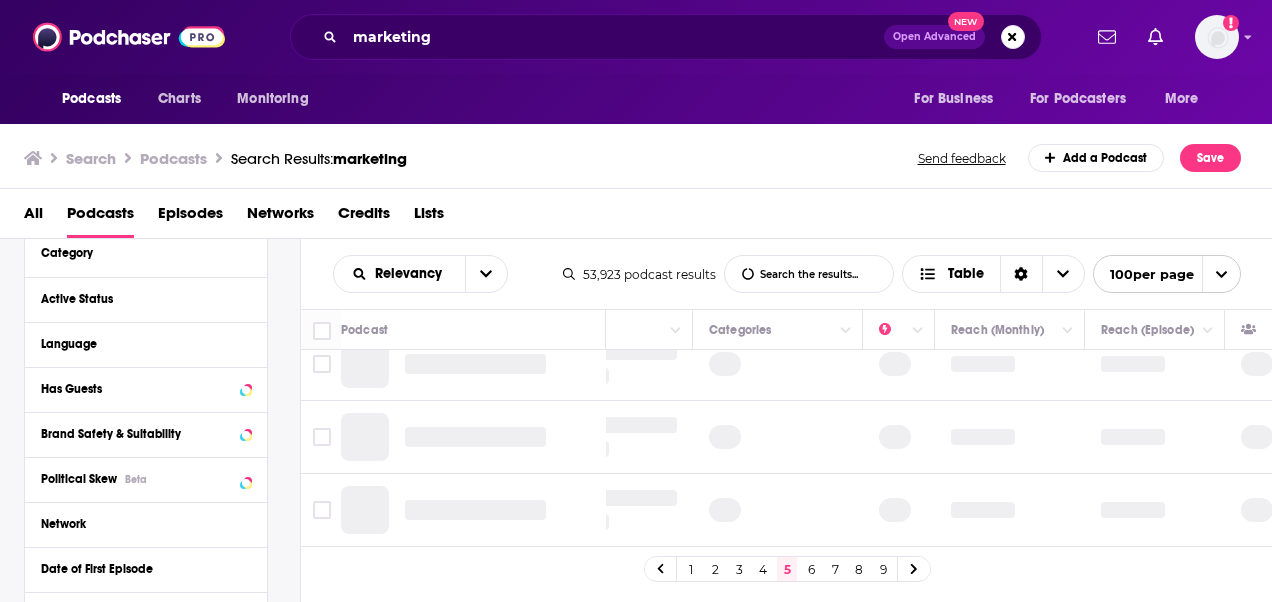 scroll, scrollTop: 1634, scrollLeft: 283, axis: both 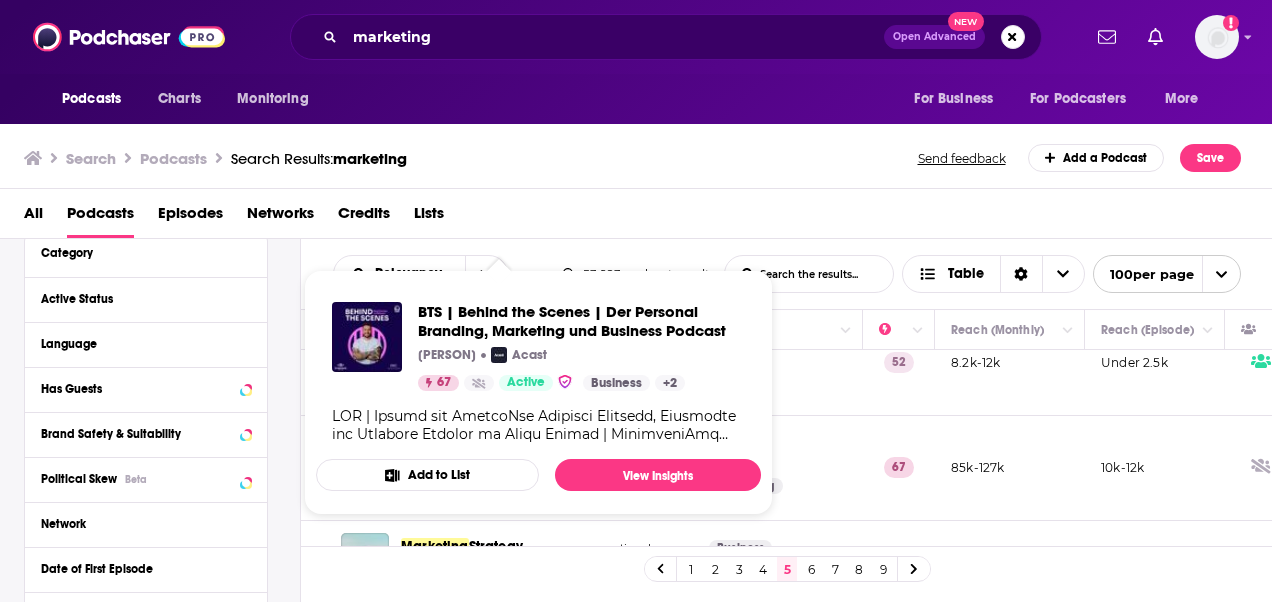 drag, startPoint x: 476, startPoint y: 434, endPoint x: 496, endPoint y: 420, distance: 24.41311 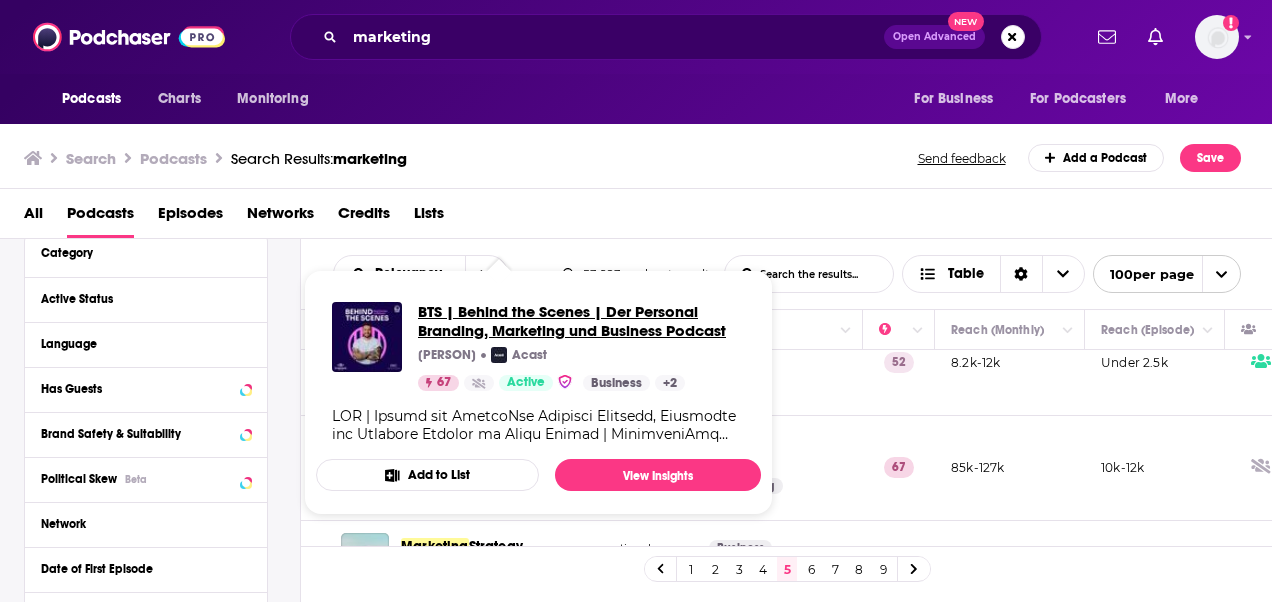 drag, startPoint x: 496, startPoint y: 420, endPoint x: 459, endPoint y: 319, distance: 107.563934 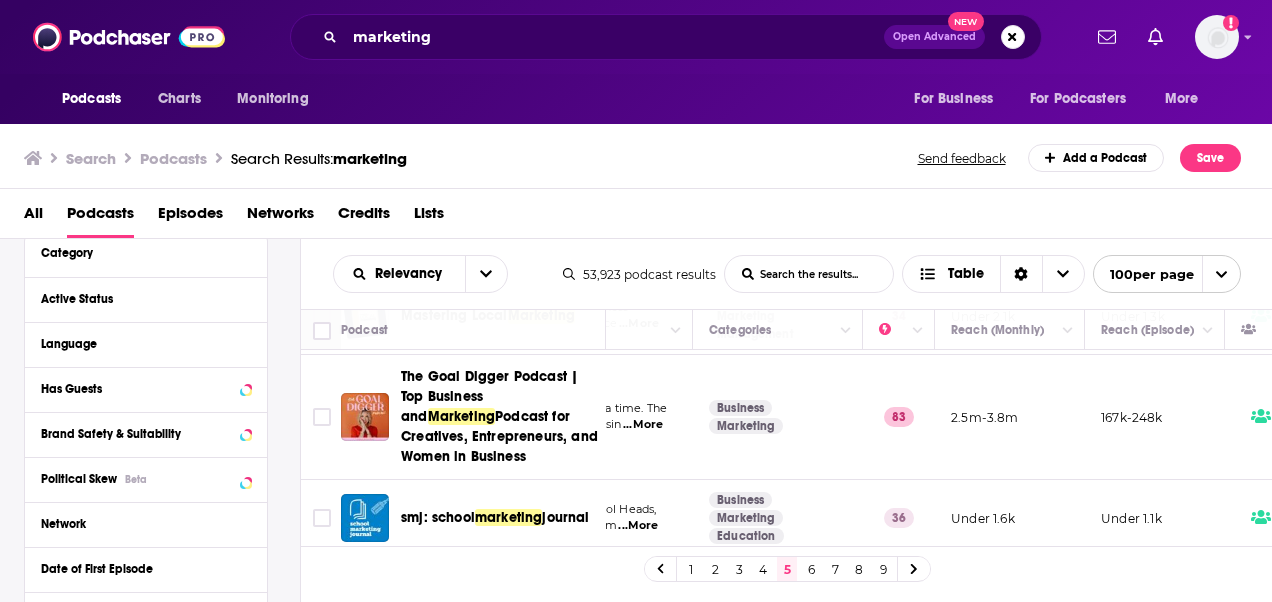 scroll, scrollTop: 4410, scrollLeft: 283, axis: both 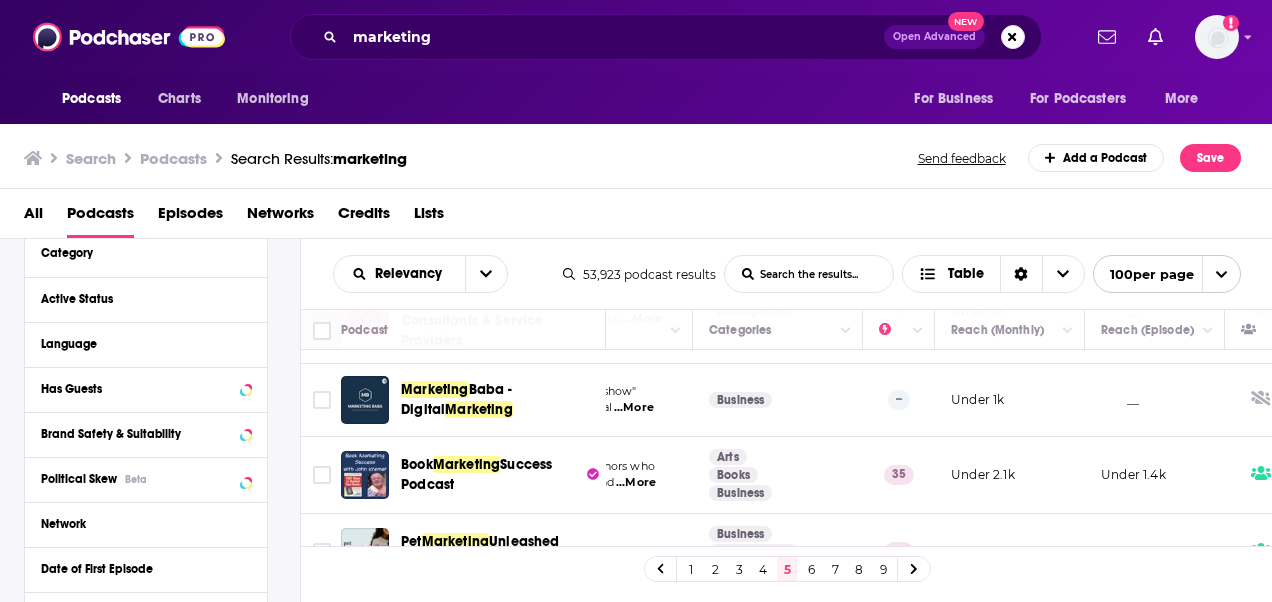 click on "6" at bounding box center [811, 569] 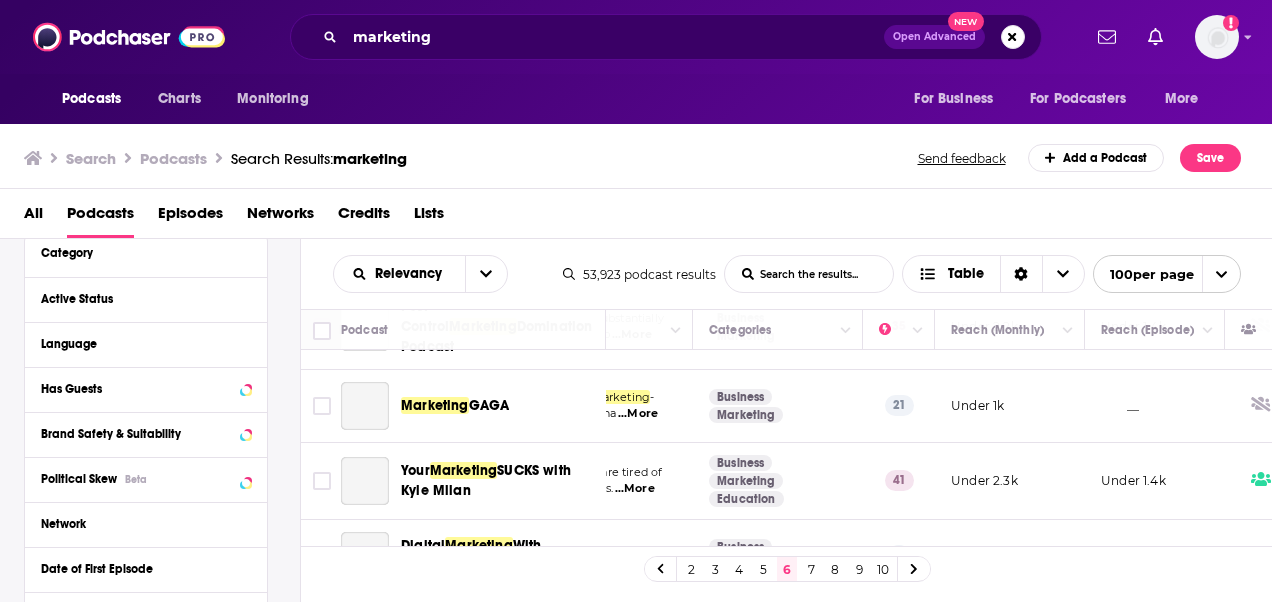 scroll, scrollTop: 7645, scrollLeft: 283, axis: both 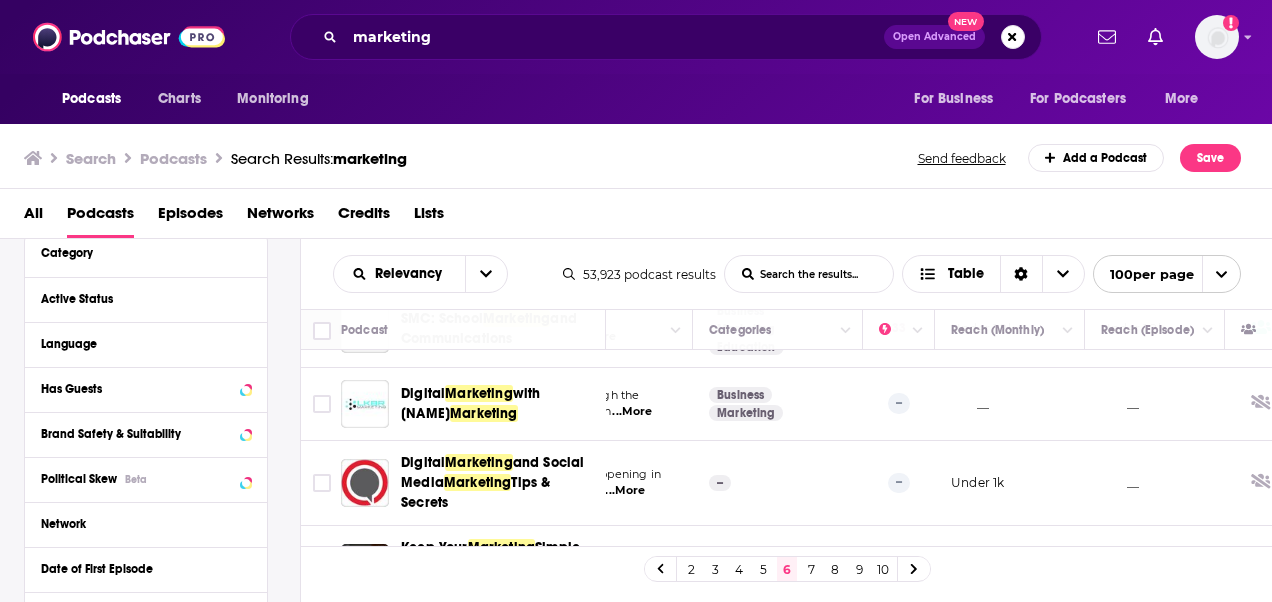 click on "7" at bounding box center [811, 569] 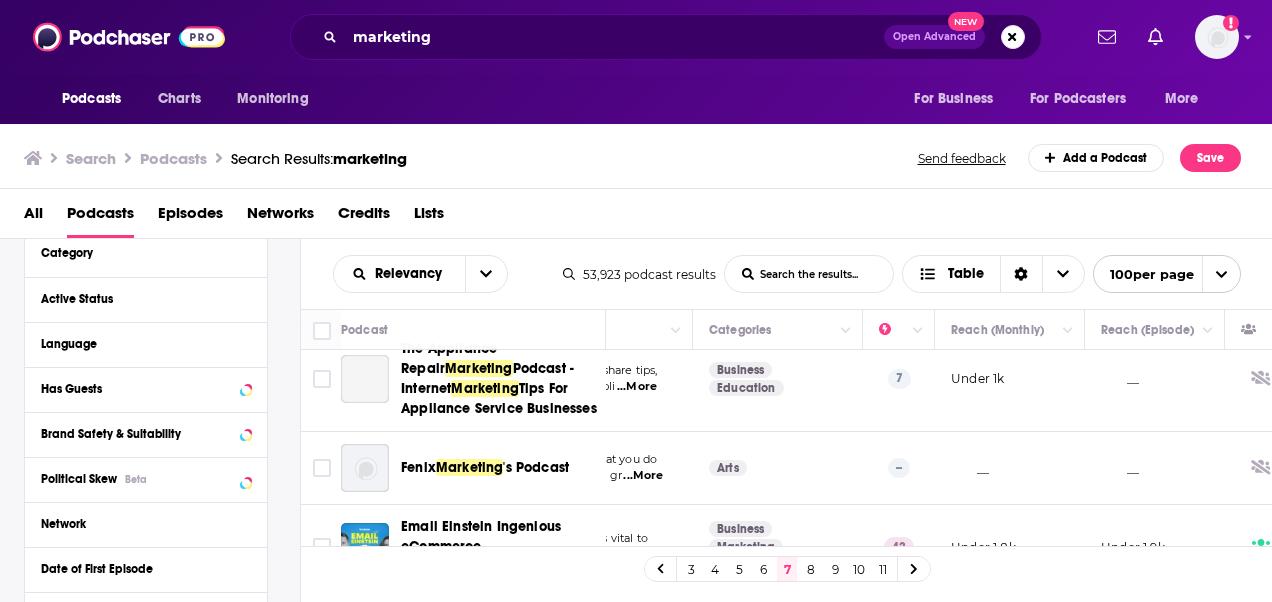 scroll, scrollTop: 7735, scrollLeft: 283, axis: both 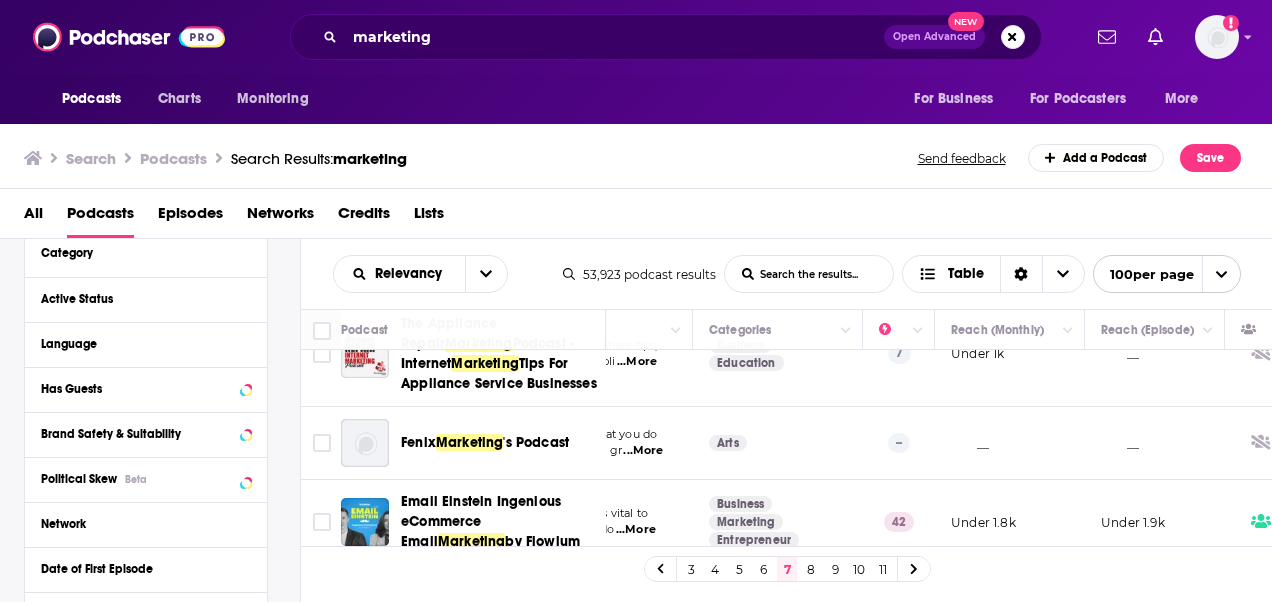 click on "8" at bounding box center (811, 569) 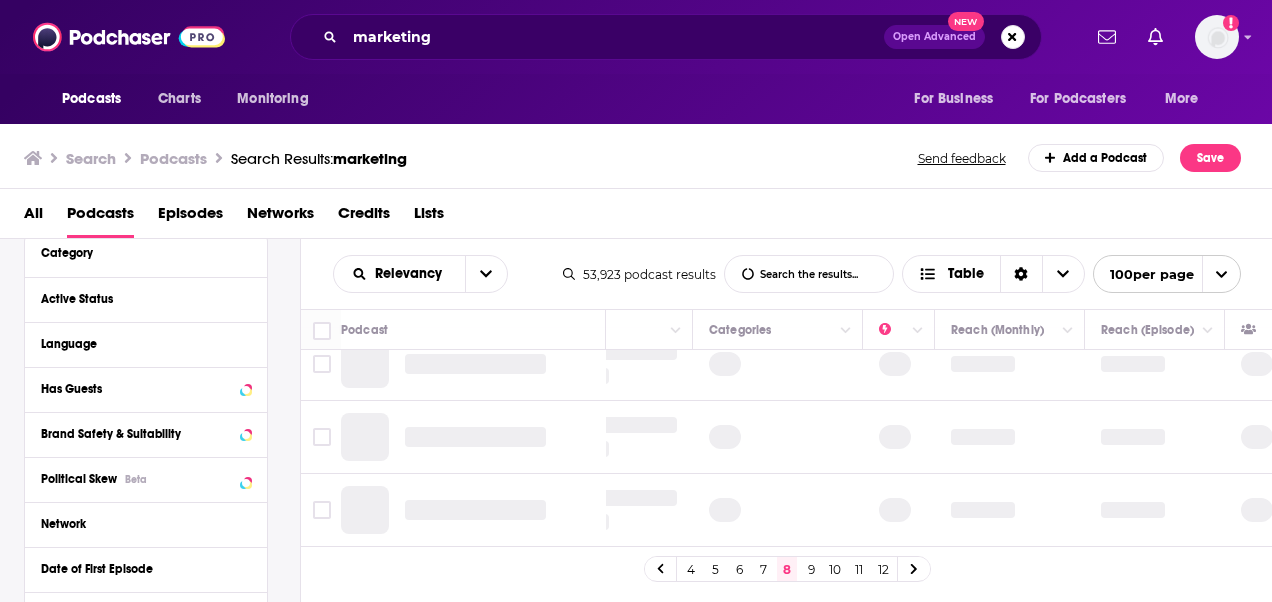 scroll, scrollTop: 1634, scrollLeft: 283, axis: both 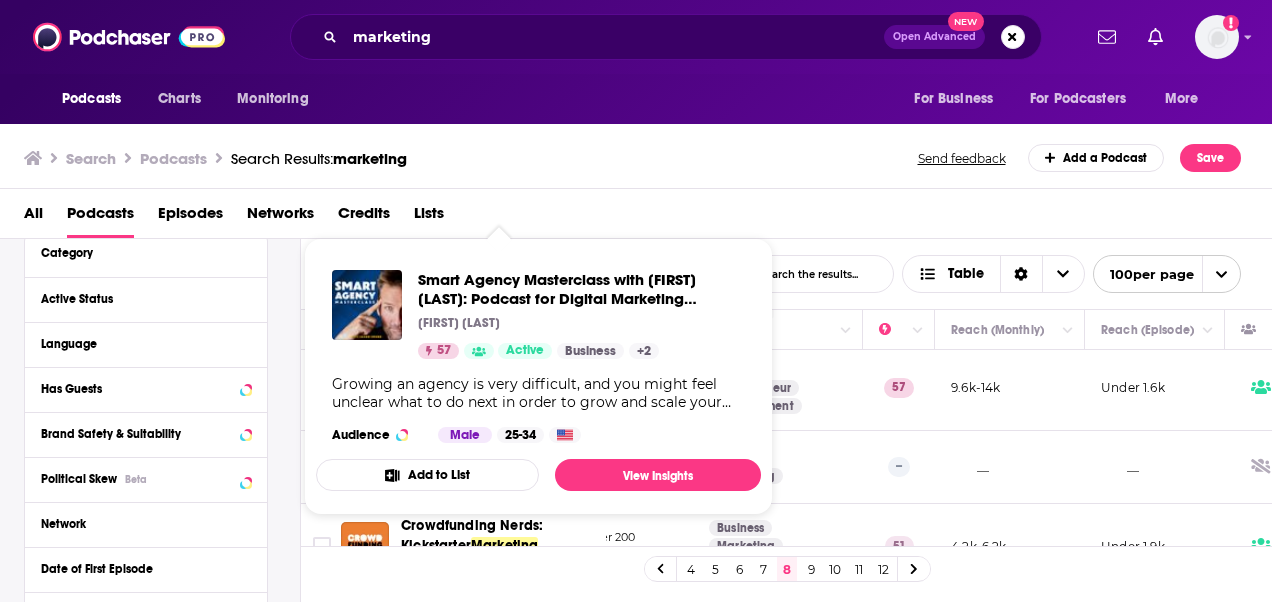 drag, startPoint x: 544, startPoint y: 376, endPoint x: 500, endPoint y: 385, distance: 44.911022 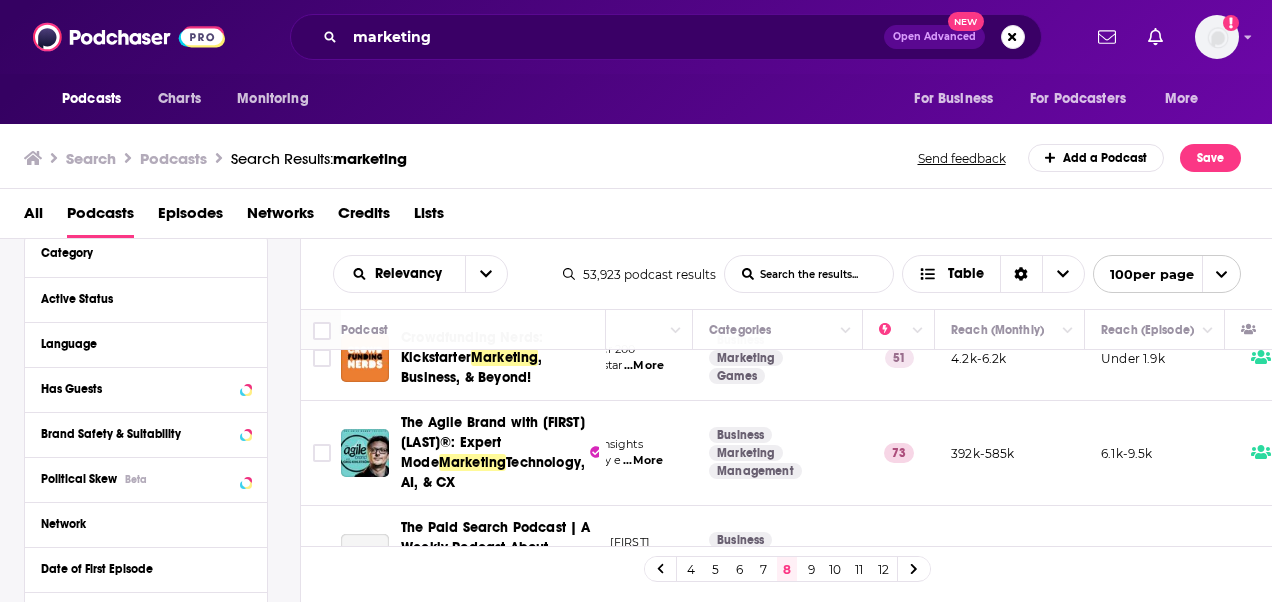 scroll, scrollTop: 3214, scrollLeft: 283, axis: both 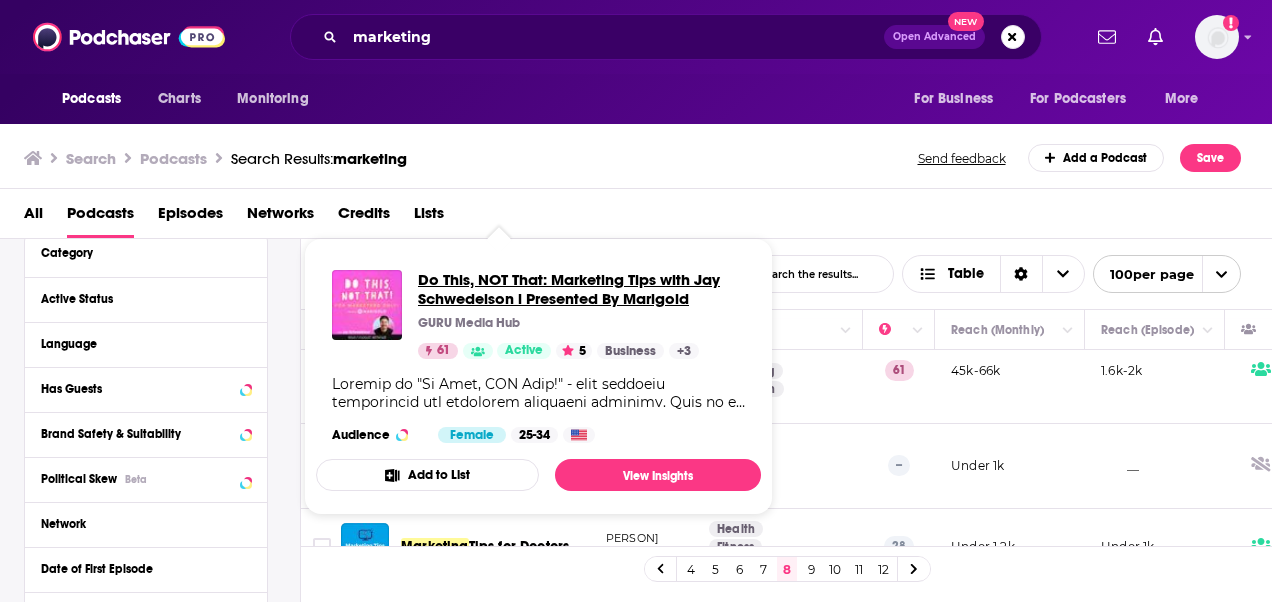 drag, startPoint x: 579, startPoint y: 286, endPoint x: 694, endPoint y: 281, distance: 115.10864 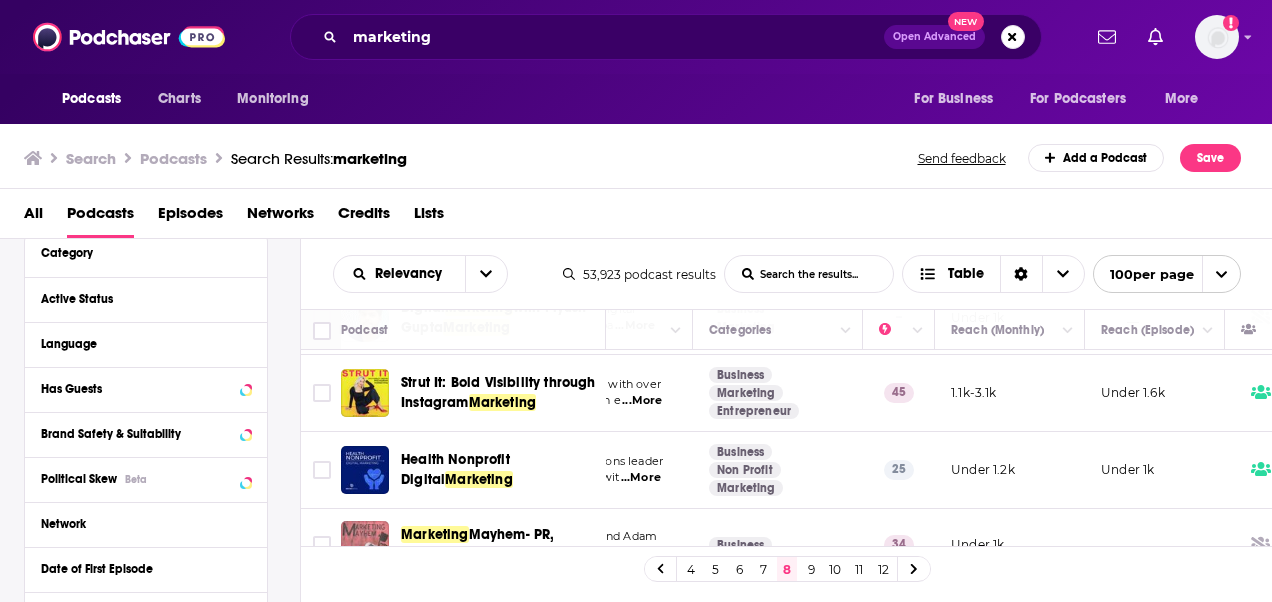 scroll, scrollTop: 7697, scrollLeft: 283, axis: both 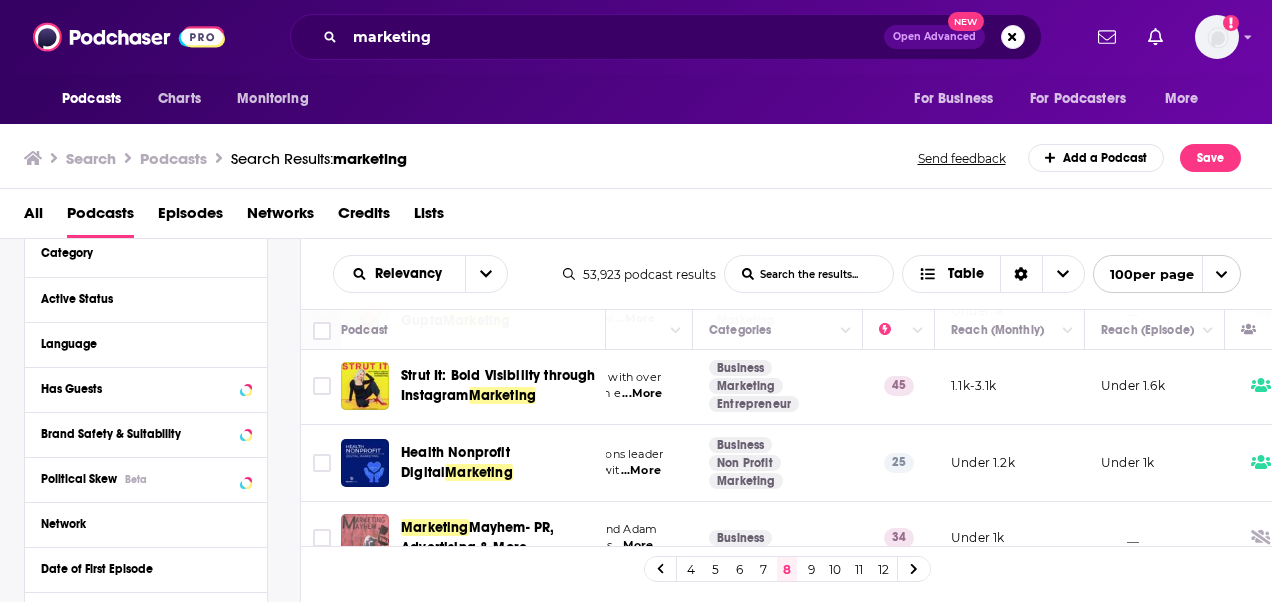 click on "9" at bounding box center [811, 569] 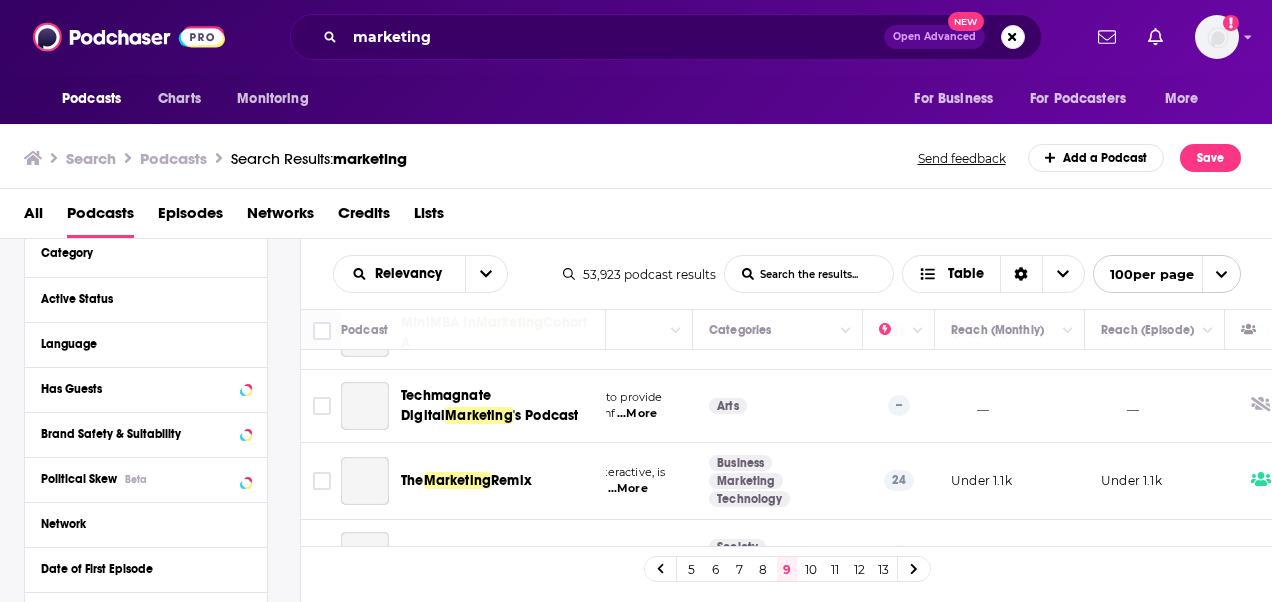 scroll, scrollTop: 7697, scrollLeft: 283, axis: both 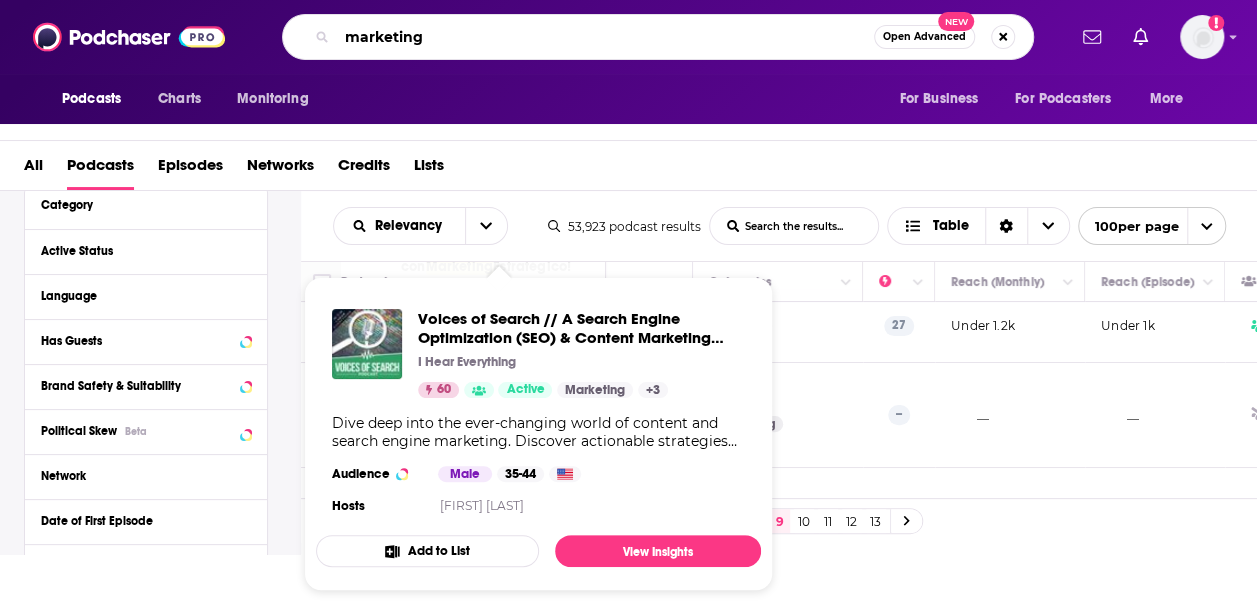 click on "marketing Open Advanced New" at bounding box center (658, 37) 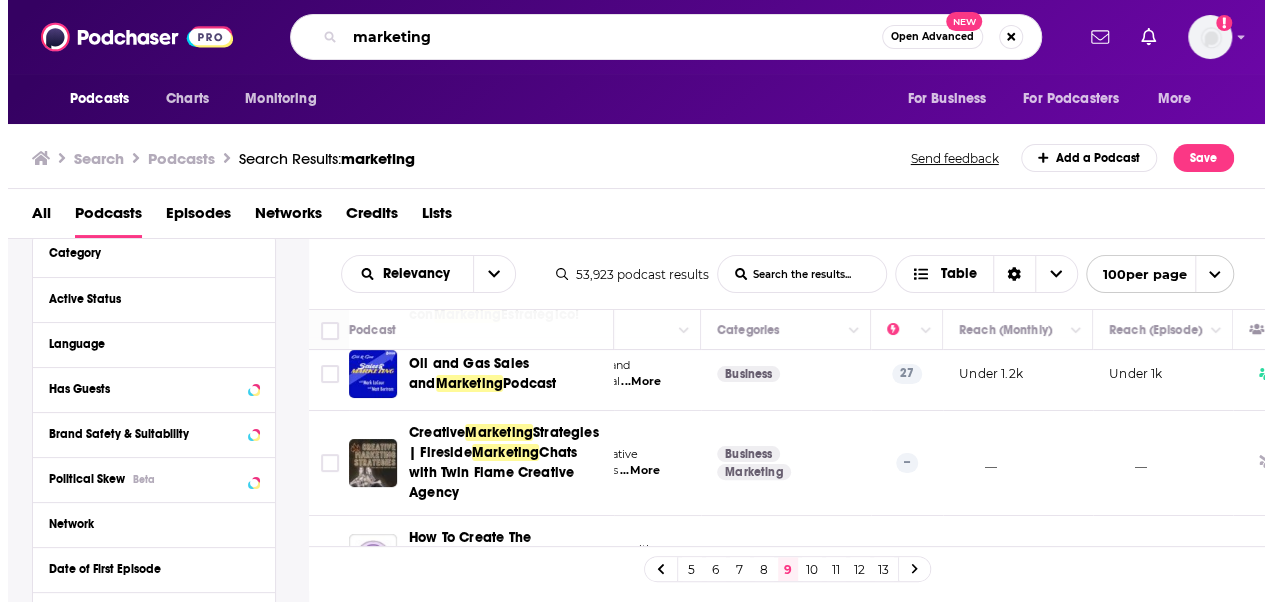 scroll, scrollTop: 0, scrollLeft: 0, axis: both 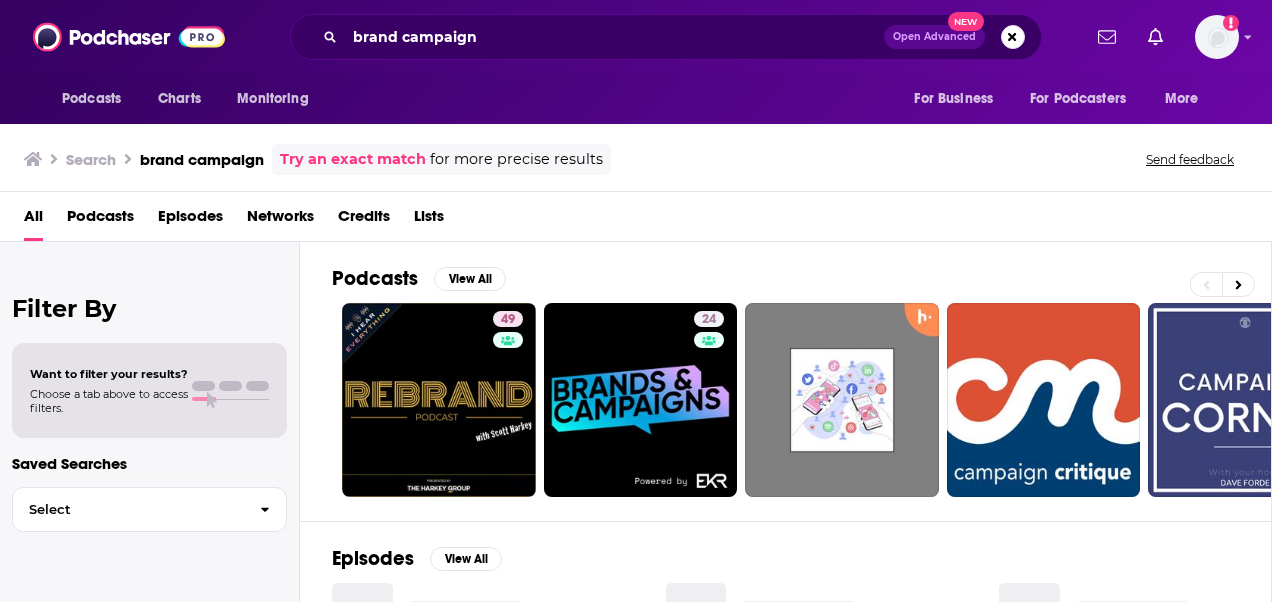 click on "Podcasts" at bounding box center [100, 220] 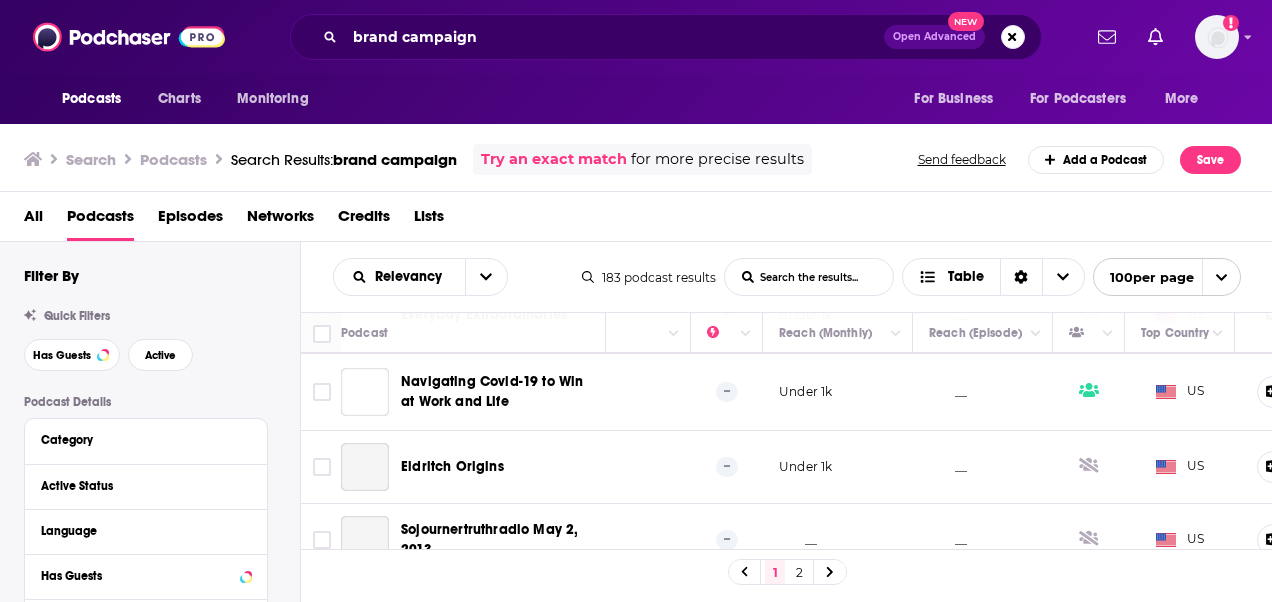 scroll, scrollTop: 7312, scrollLeft: 455, axis: both 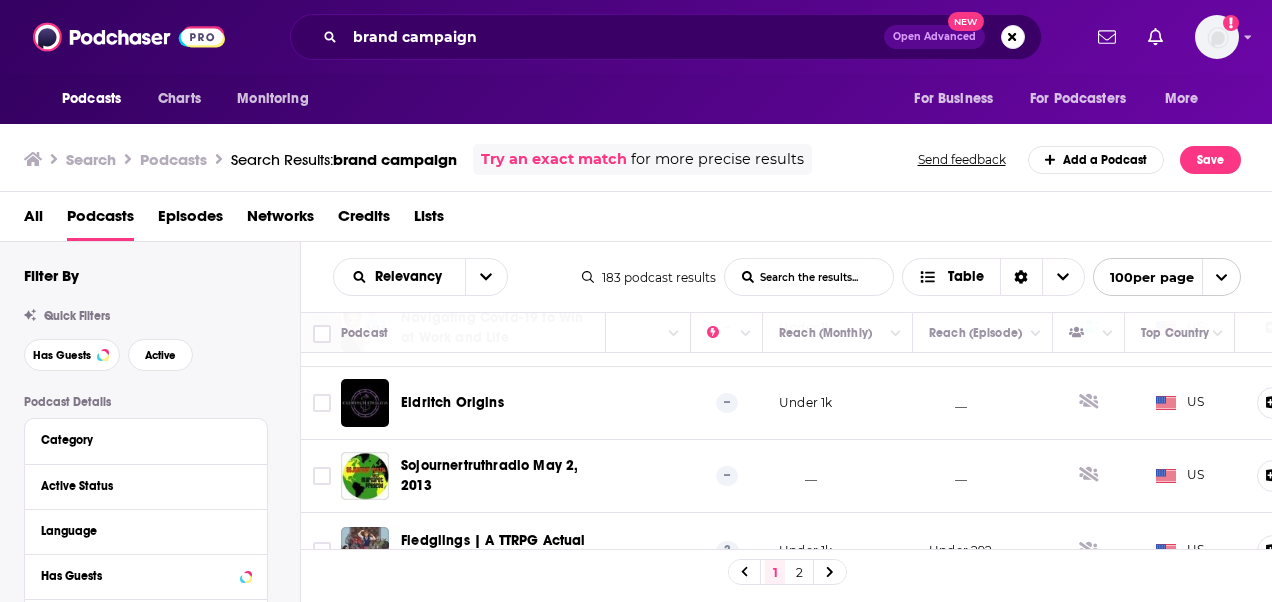 click on "2" at bounding box center [799, 572] 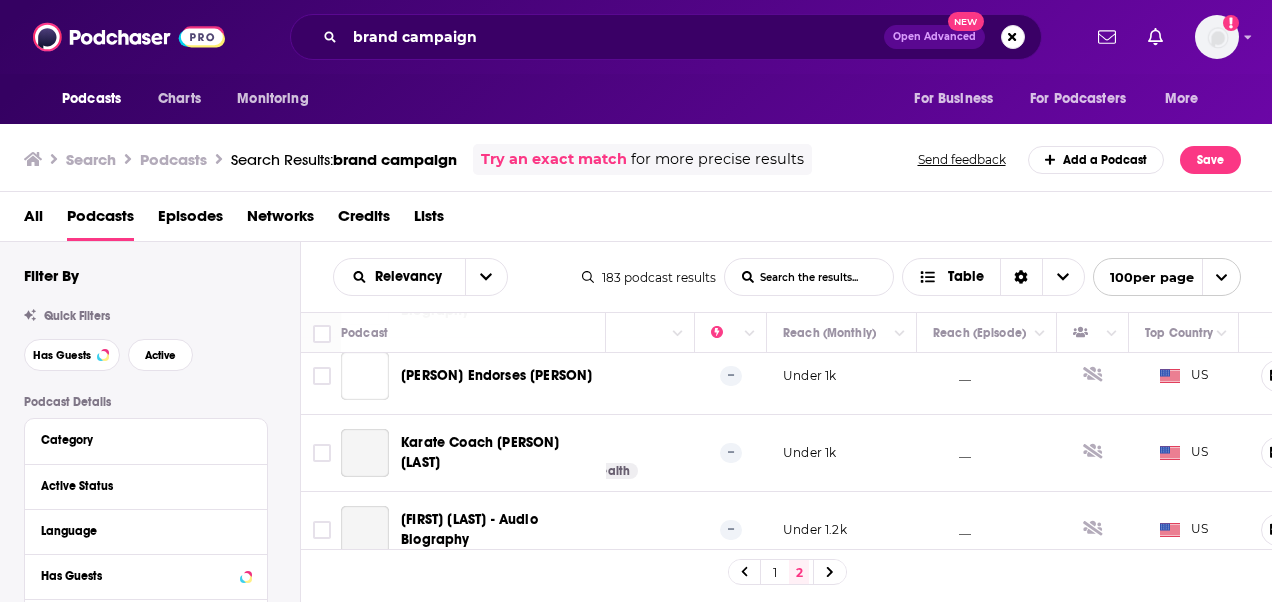 scroll, scrollTop: 6149, scrollLeft: 451, axis: both 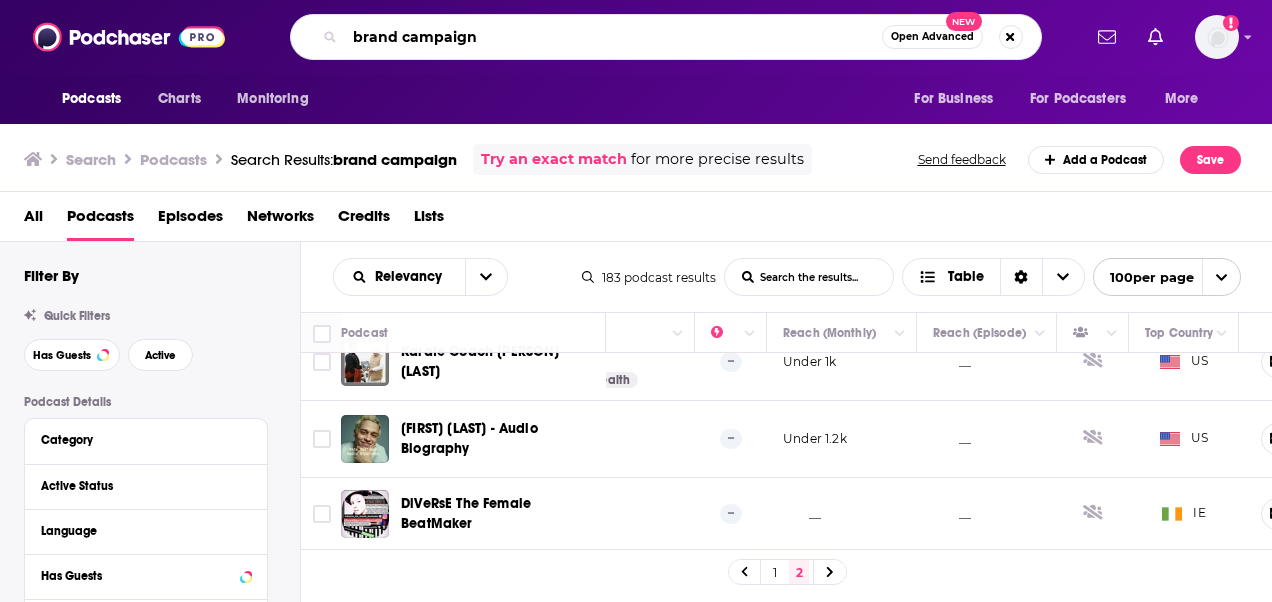 drag, startPoint x: 402, startPoint y: 34, endPoint x: 354, endPoint y: 34, distance: 48 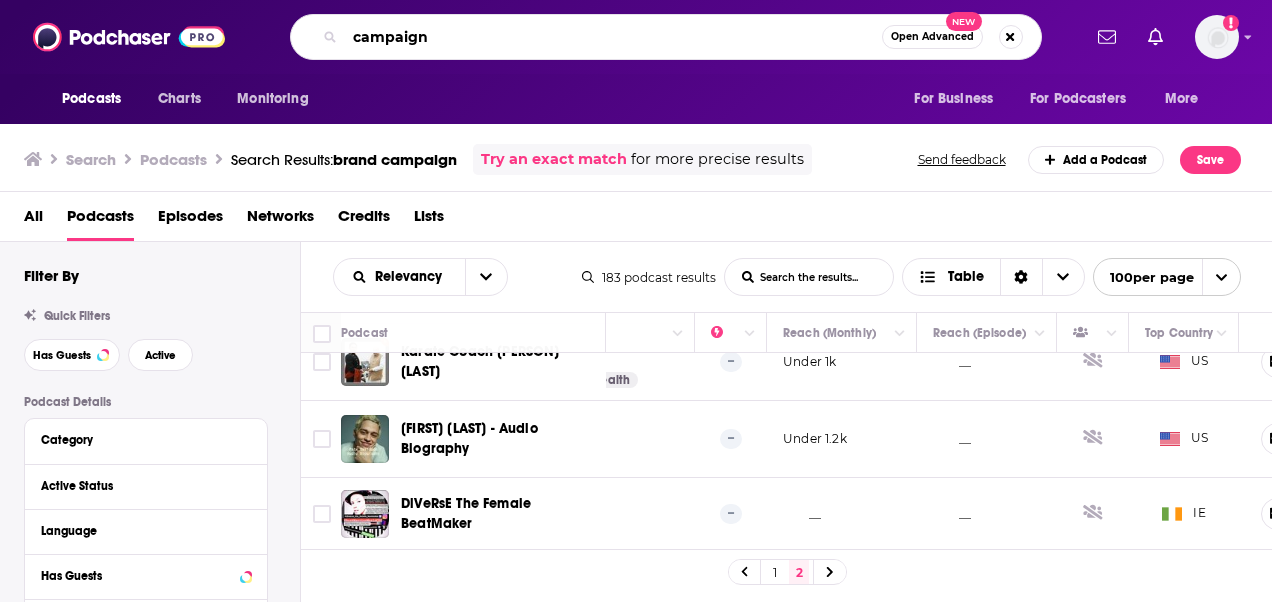 type on "campaign" 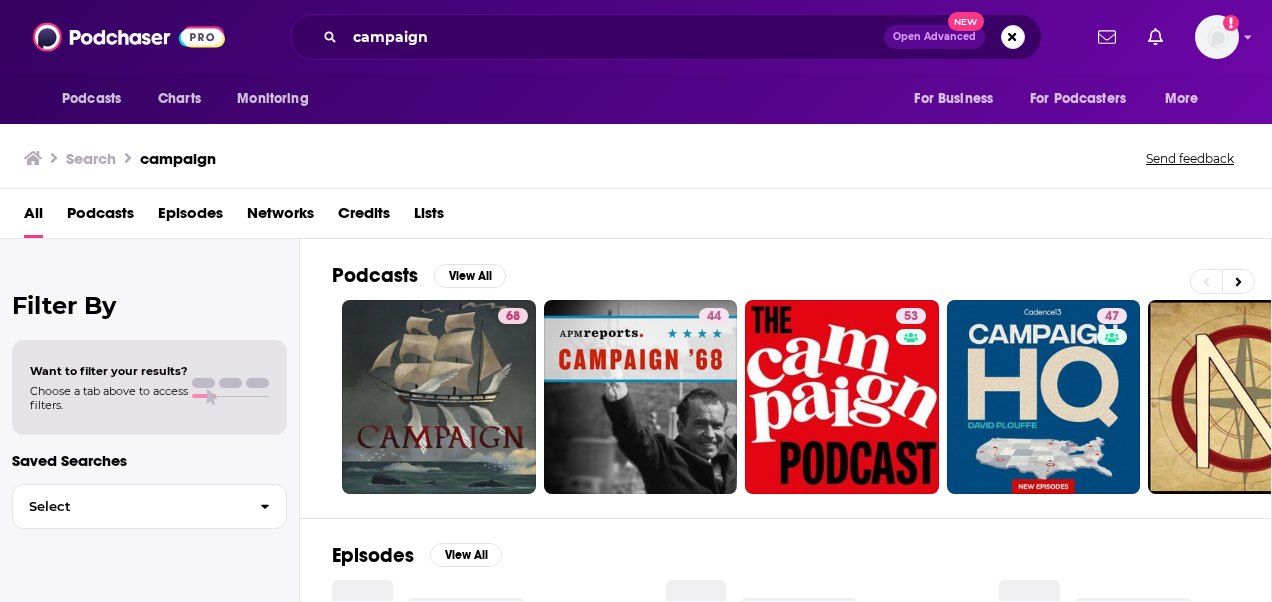 click on "Podcasts" at bounding box center [100, 217] 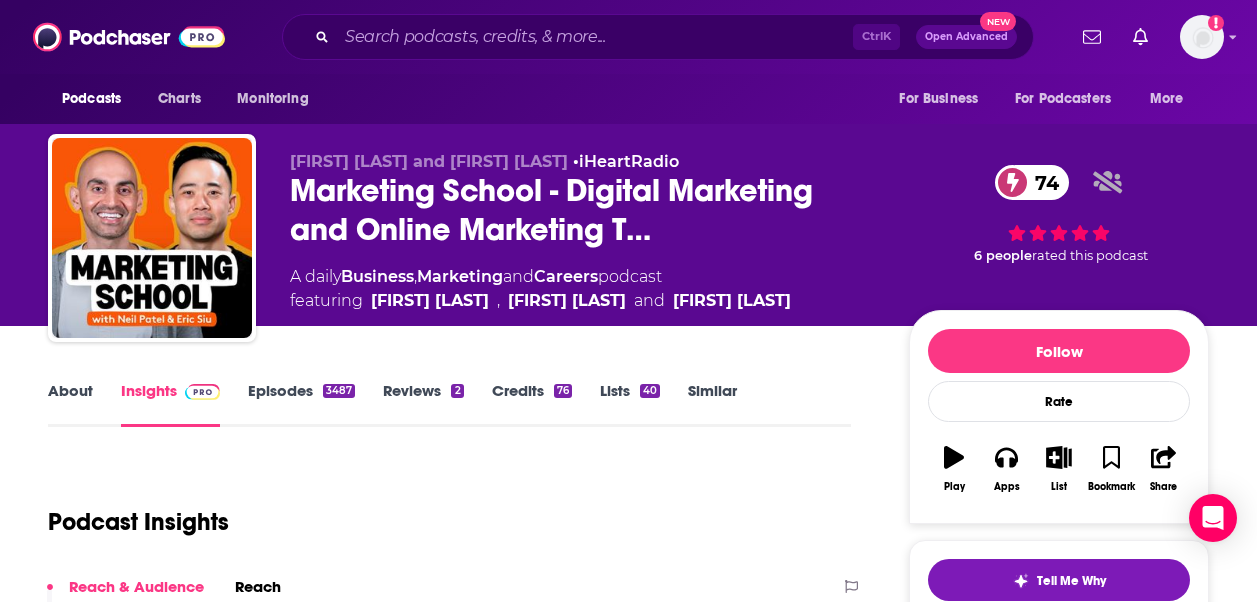 scroll, scrollTop: 0, scrollLeft: 0, axis: both 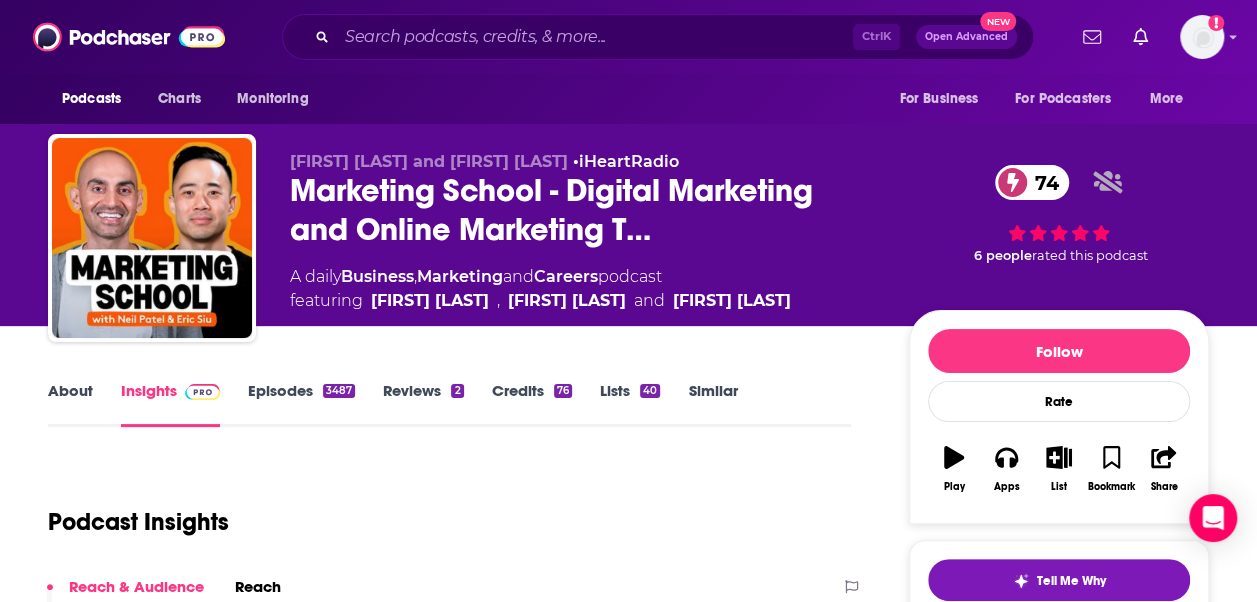 click on "About" at bounding box center (70, 404) 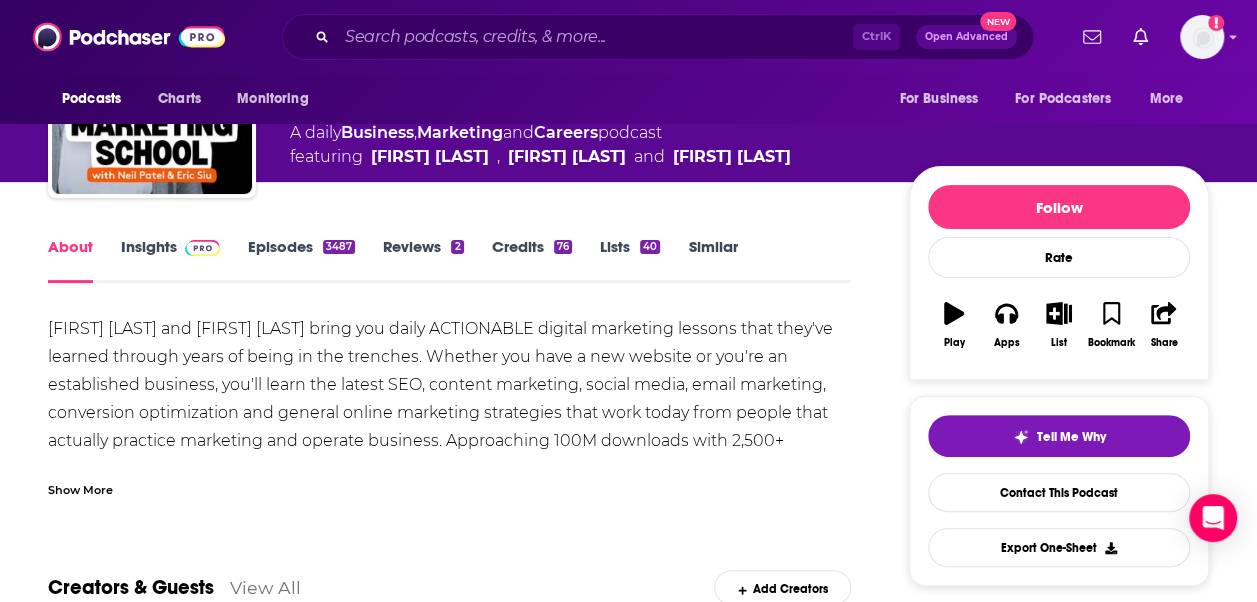 scroll, scrollTop: 147, scrollLeft: 0, axis: vertical 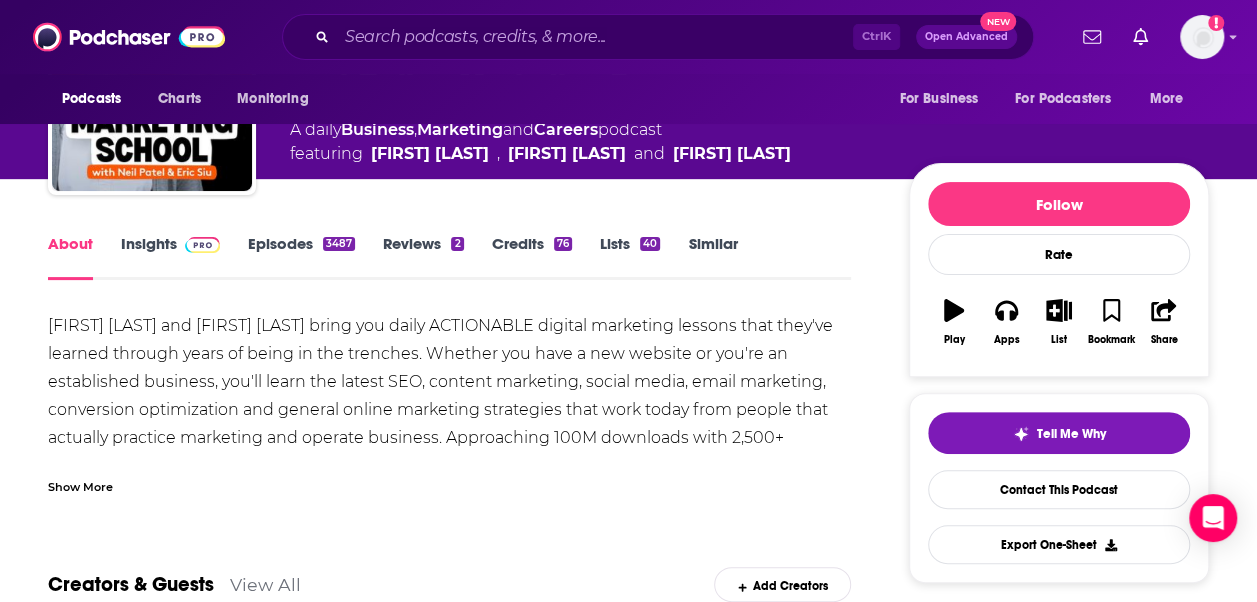 click on "Show More" at bounding box center (449, 479) 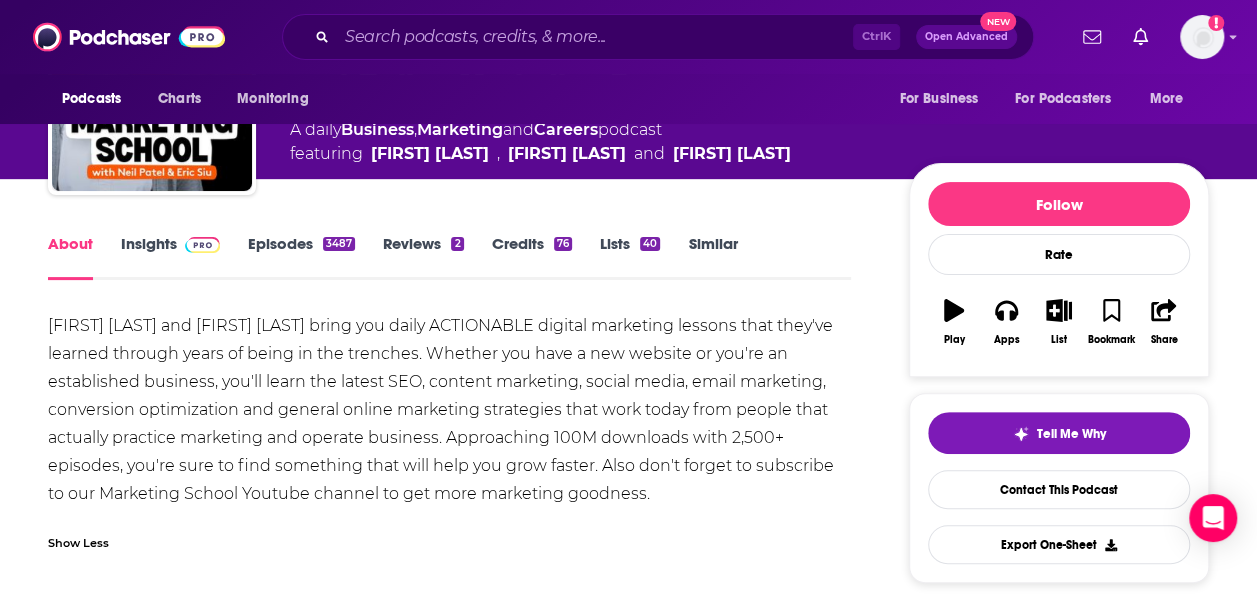 scroll, scrollTop: 0, scrollLeft: 0, axis: both 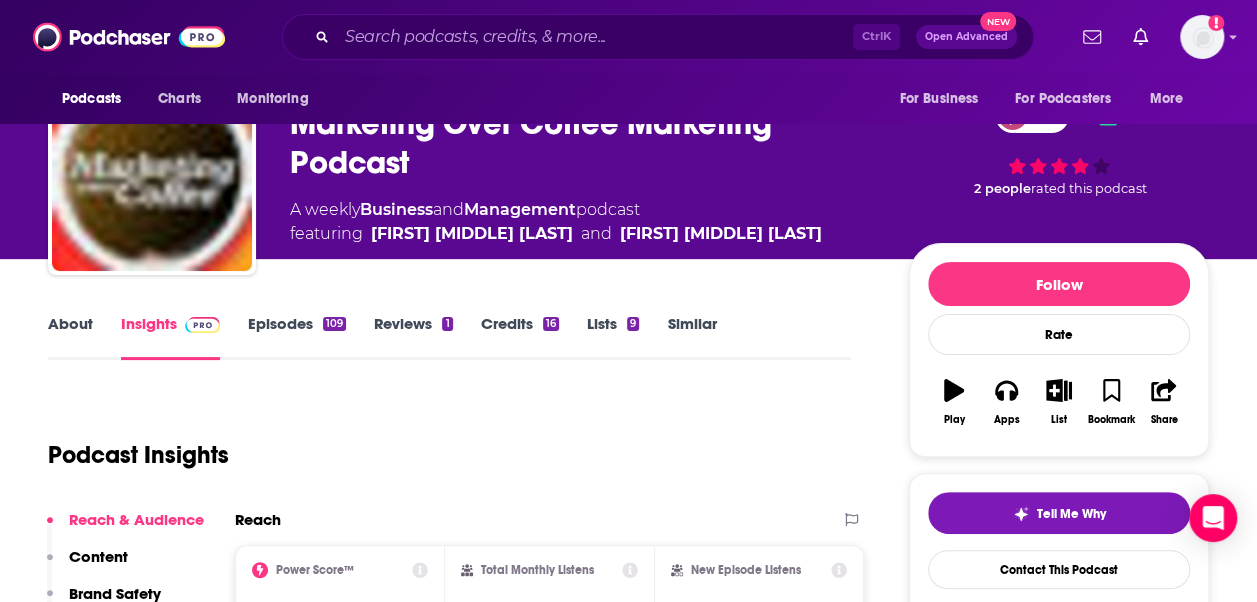 click on "About" at bounding box center [70, 337] 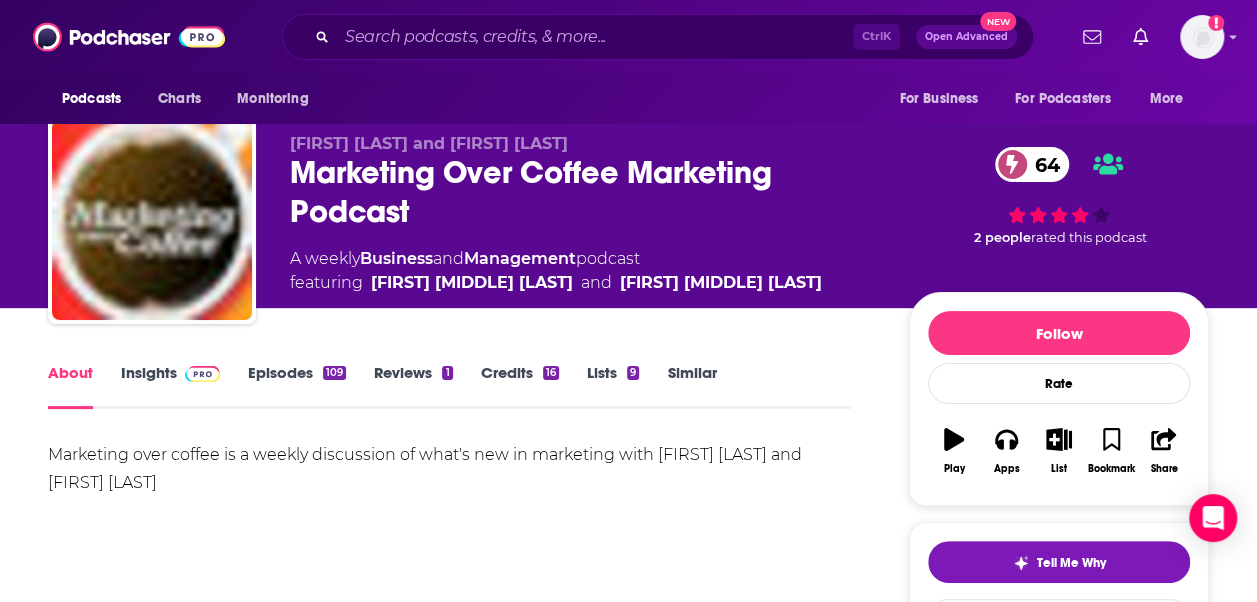 scroll, scrollTop: 14, scrollLeft: 0, axis: vertical 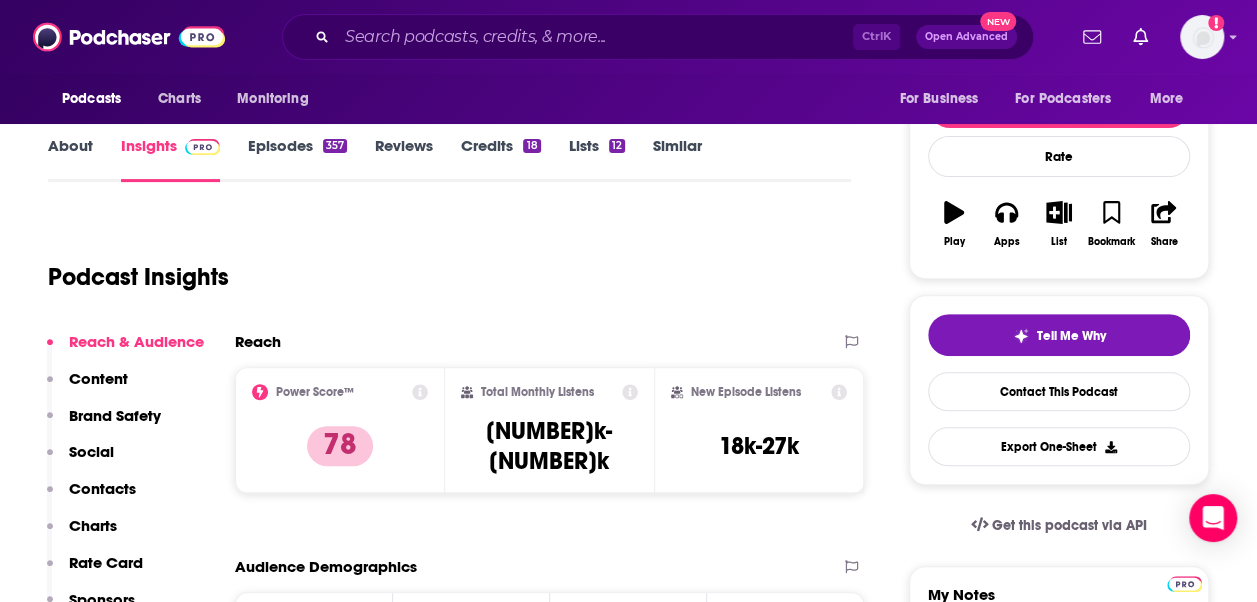 click on "About" at bounding box center [70, 159] 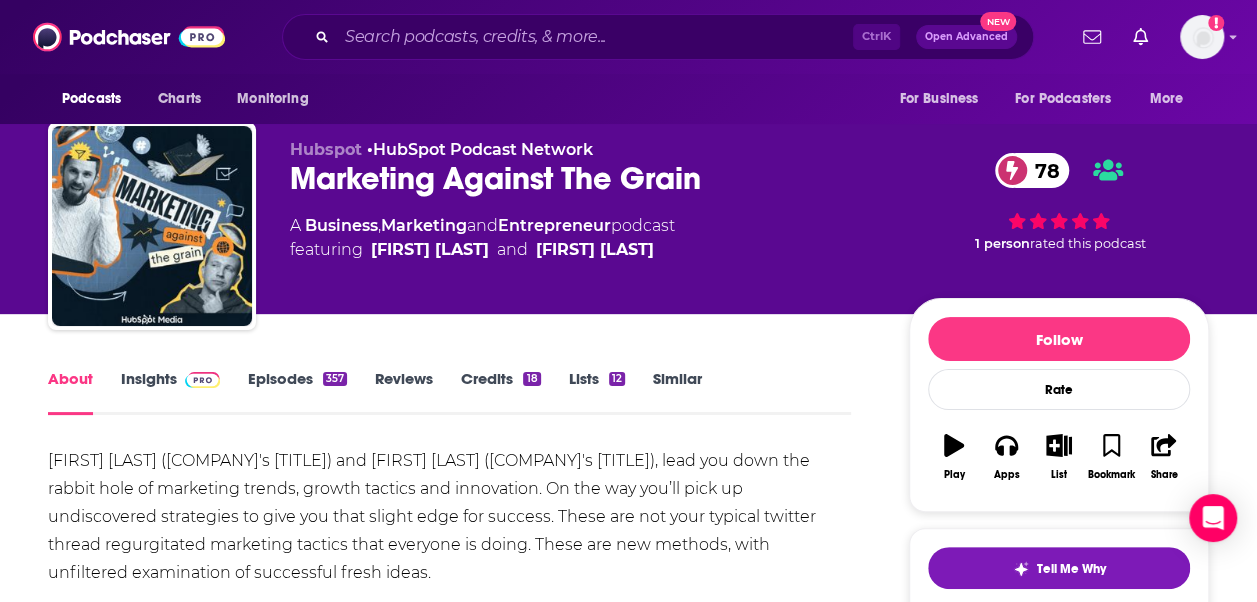 scroll, scrollTop: 0, scrollLeft: 0, axis: both 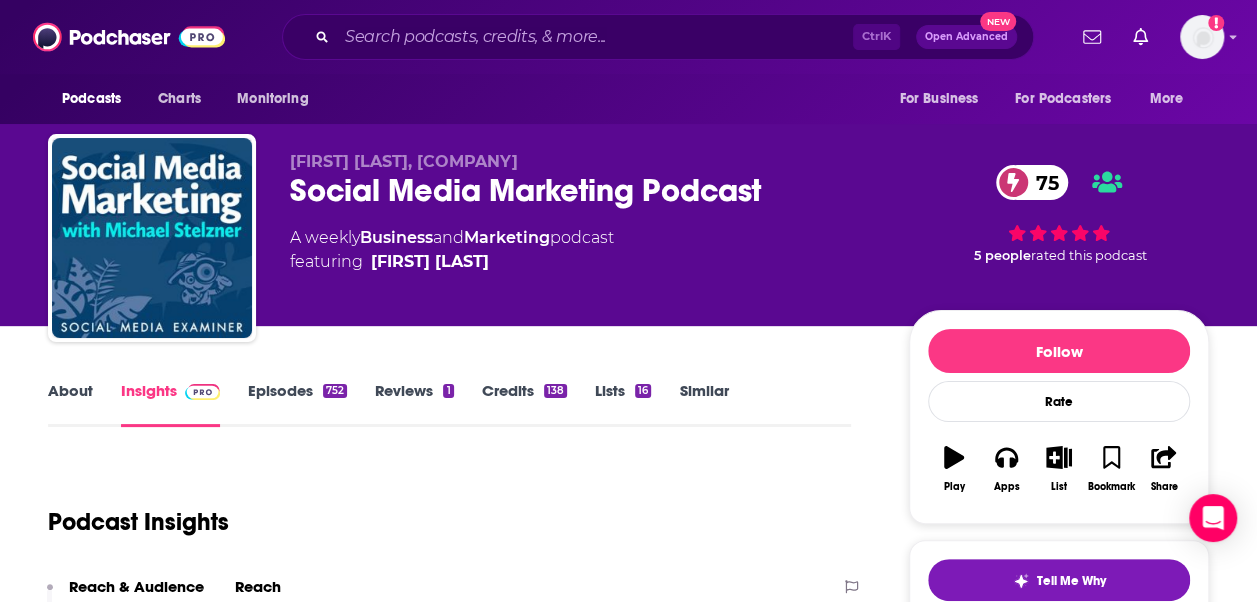click on "About" at bounding box center (70, 404) 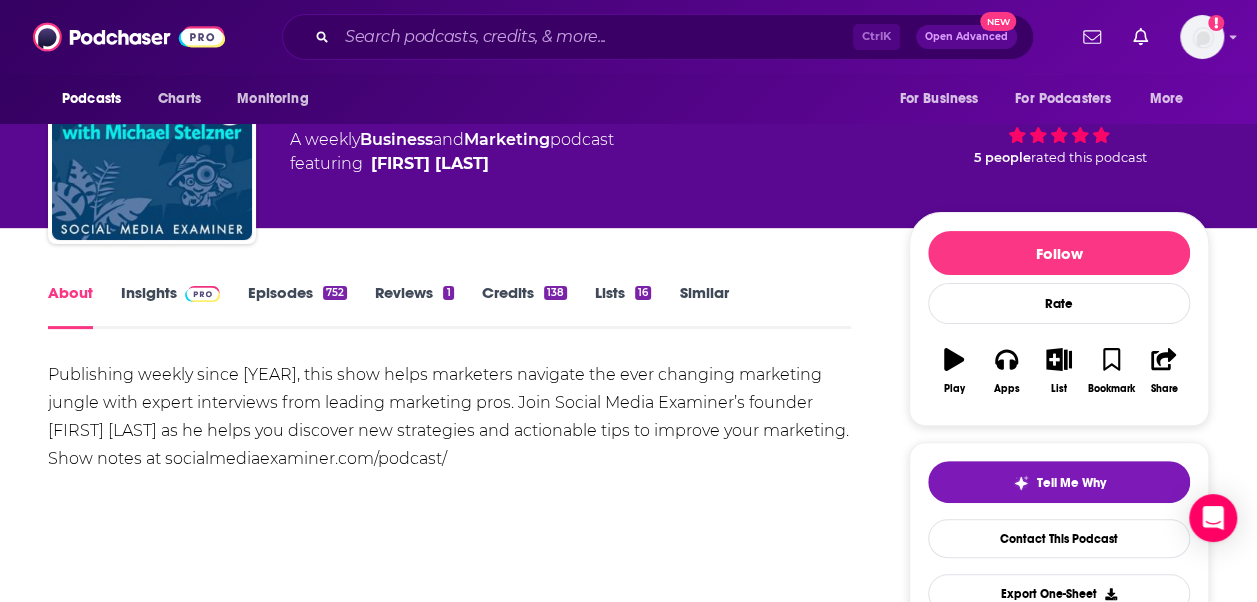 scroll, scrollTop: 100, scrollLeft: 0, axis: vertical 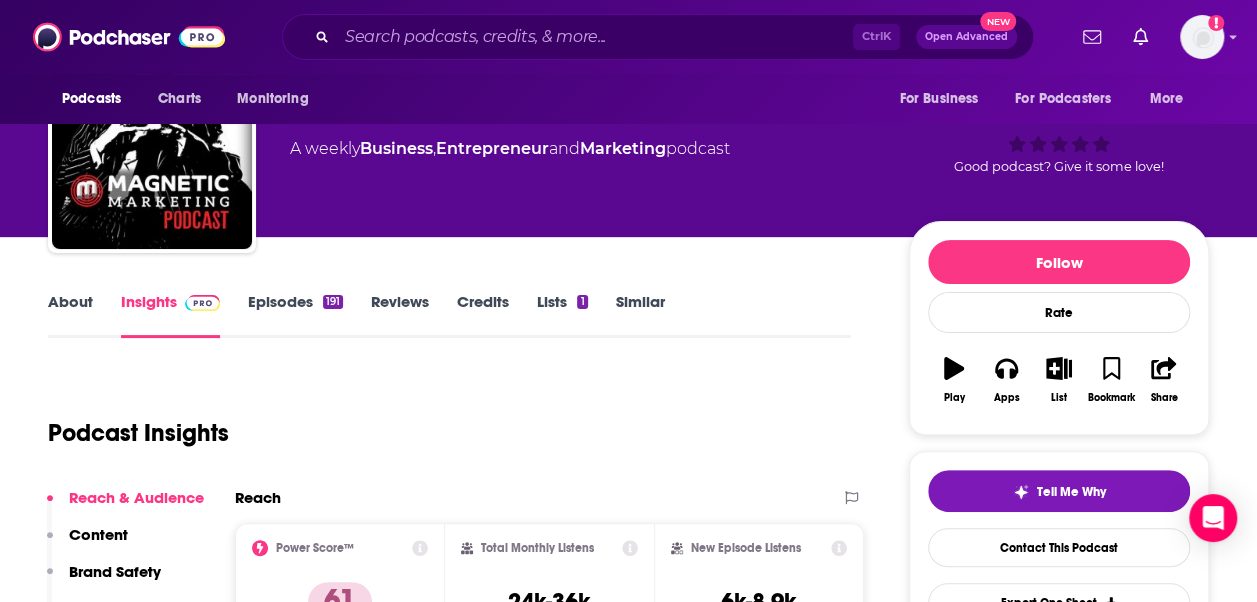 click on "About" at bounding box center [70, 315] 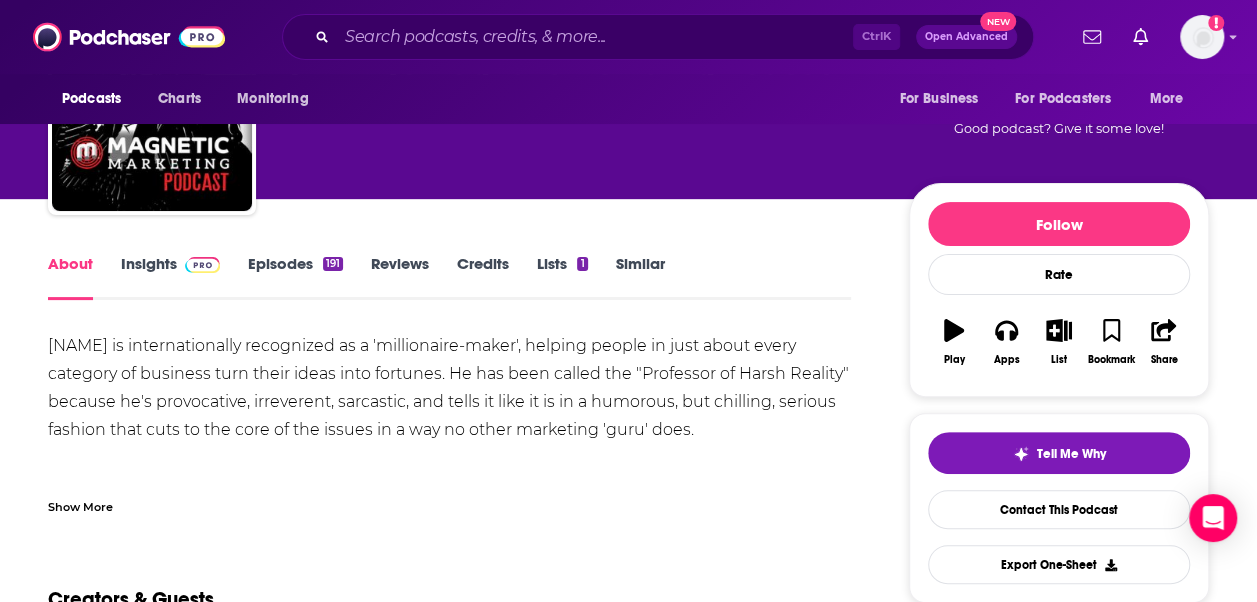 scroll, scrollTop: 128, scrollLeft: 0, axis: vertical 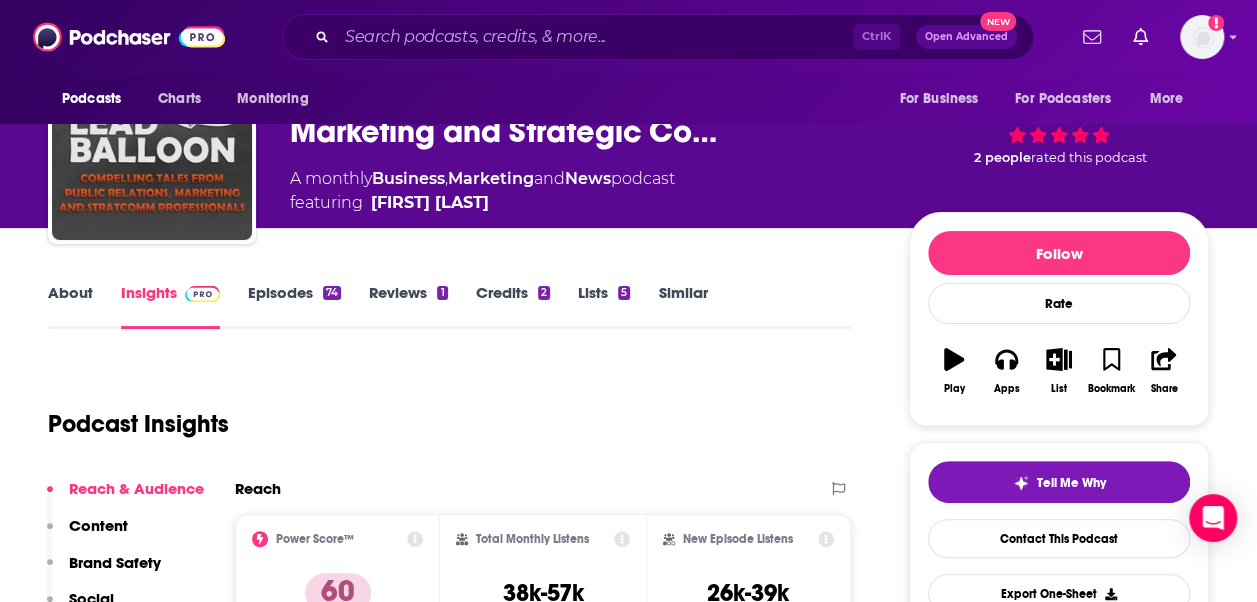 click on "About" at bounding box center (70, 306) 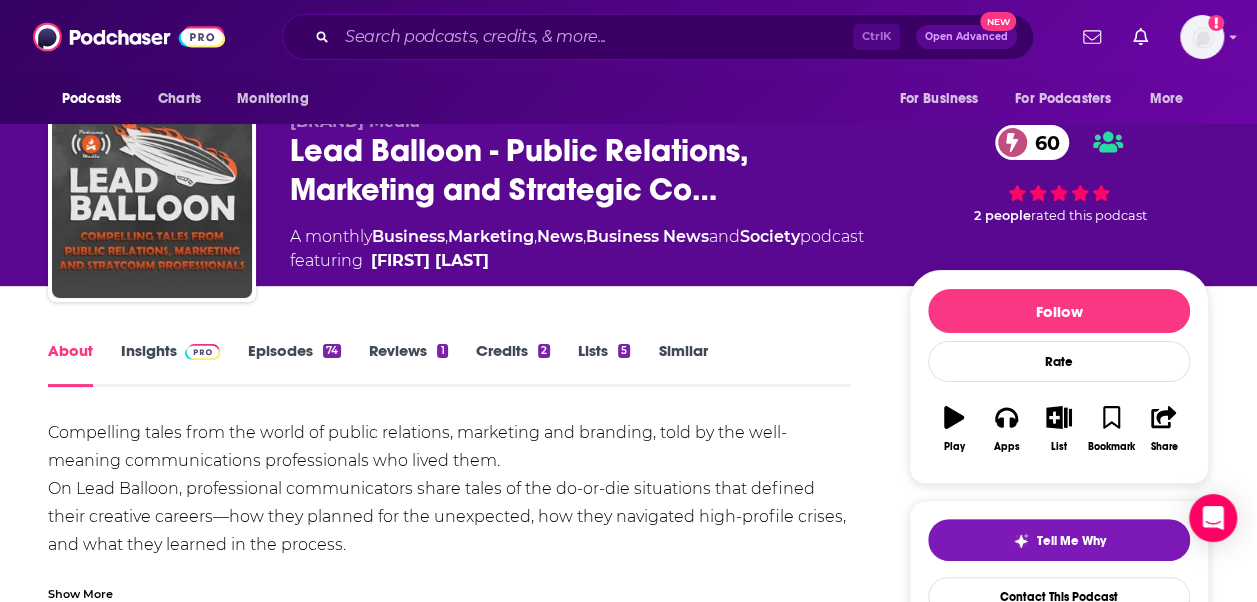 scroll, scrollTop: 32, scrollLeft: 0, axis: vertical 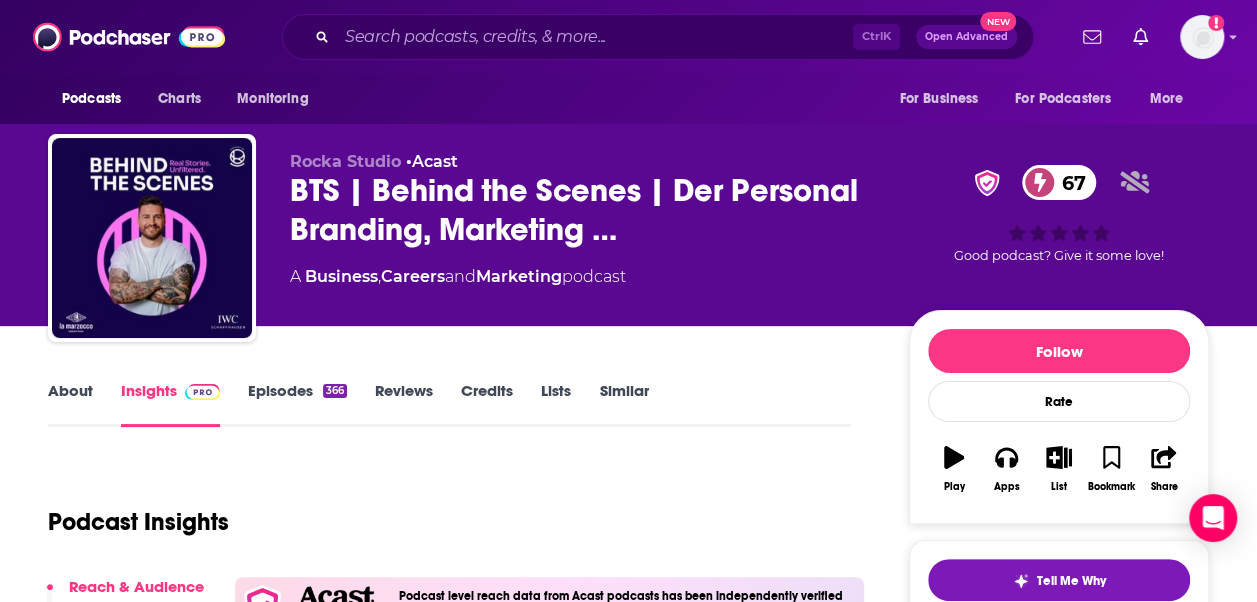 click on "About" at bounding box center (70, 404) 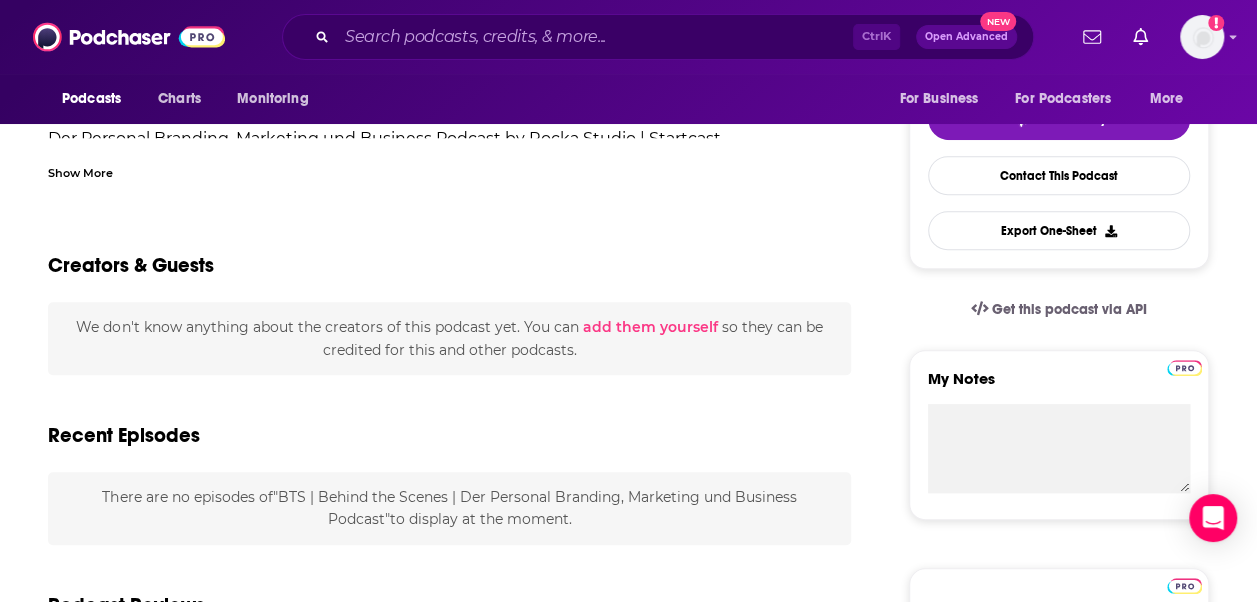 scroll, scrollTop: 313, scrollLeft: 0, axis: vertical 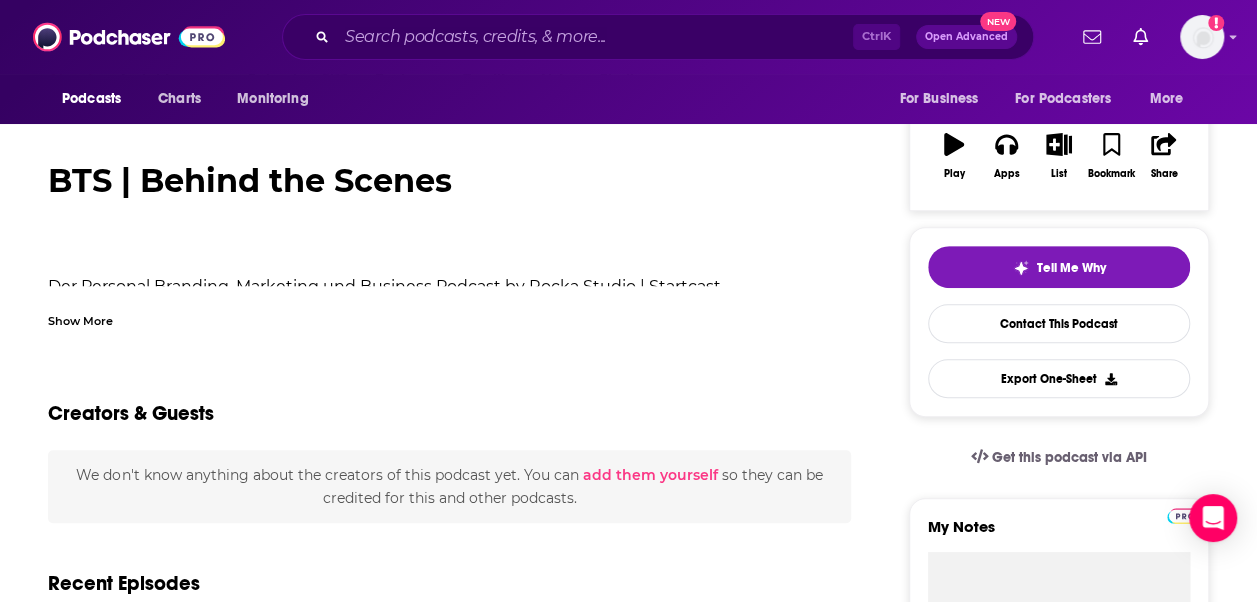click on "Show More" at bounding box center (80, 319) 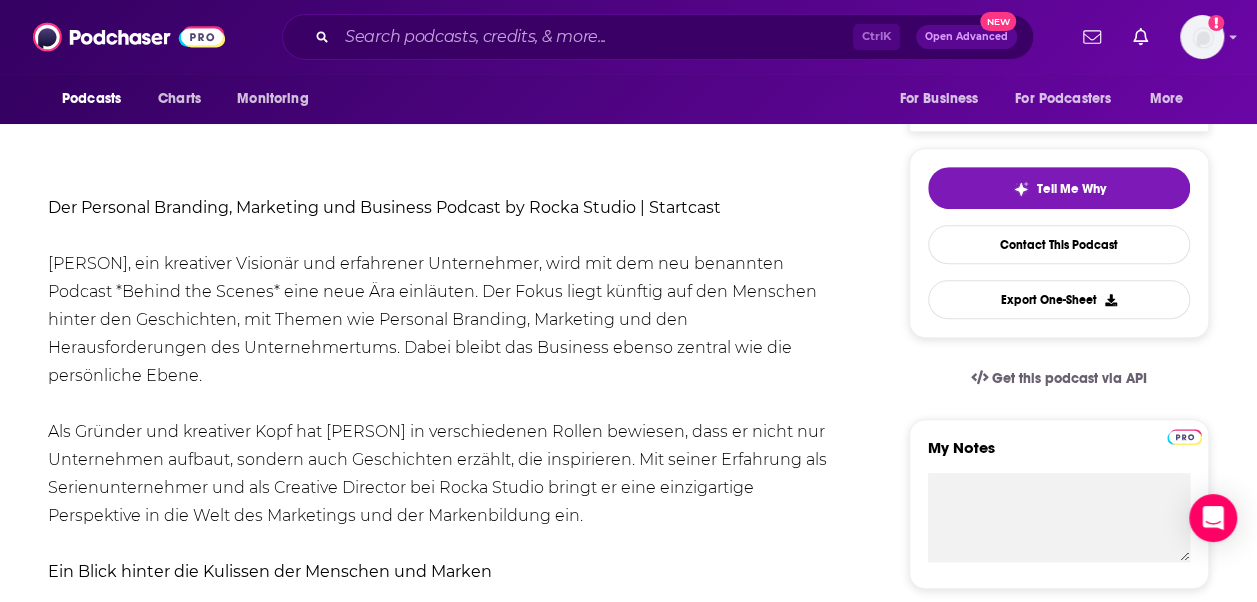 scroll, scrollTop: 395, scrollLeft: 0, axis: vertical 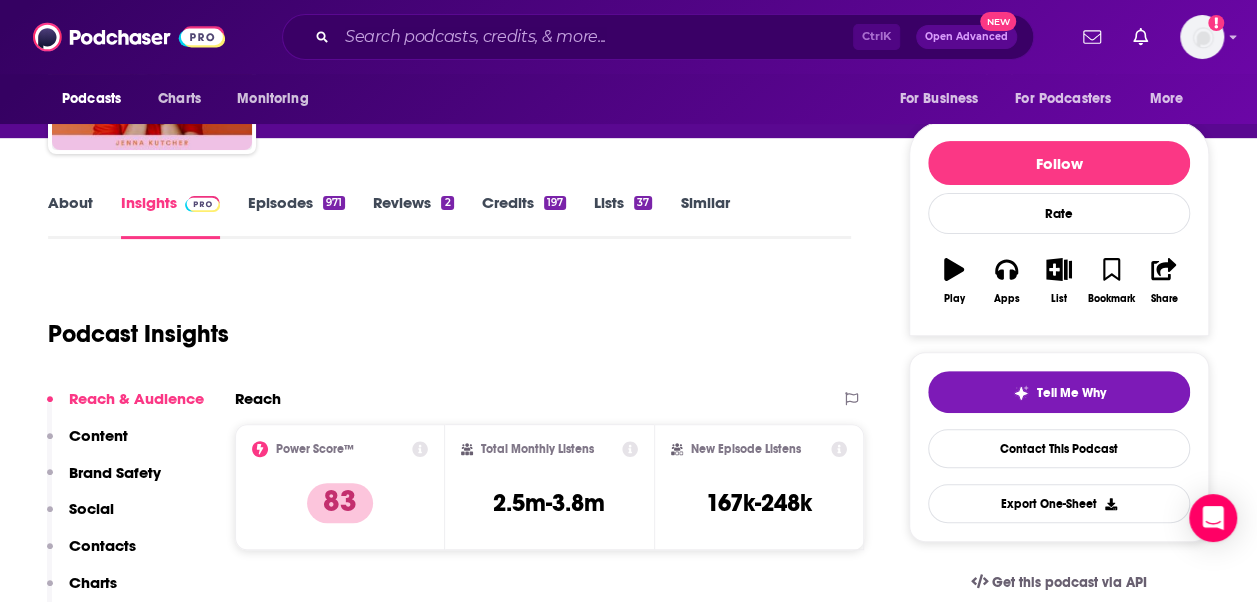 click on "About" at bounding box center (70, 216) 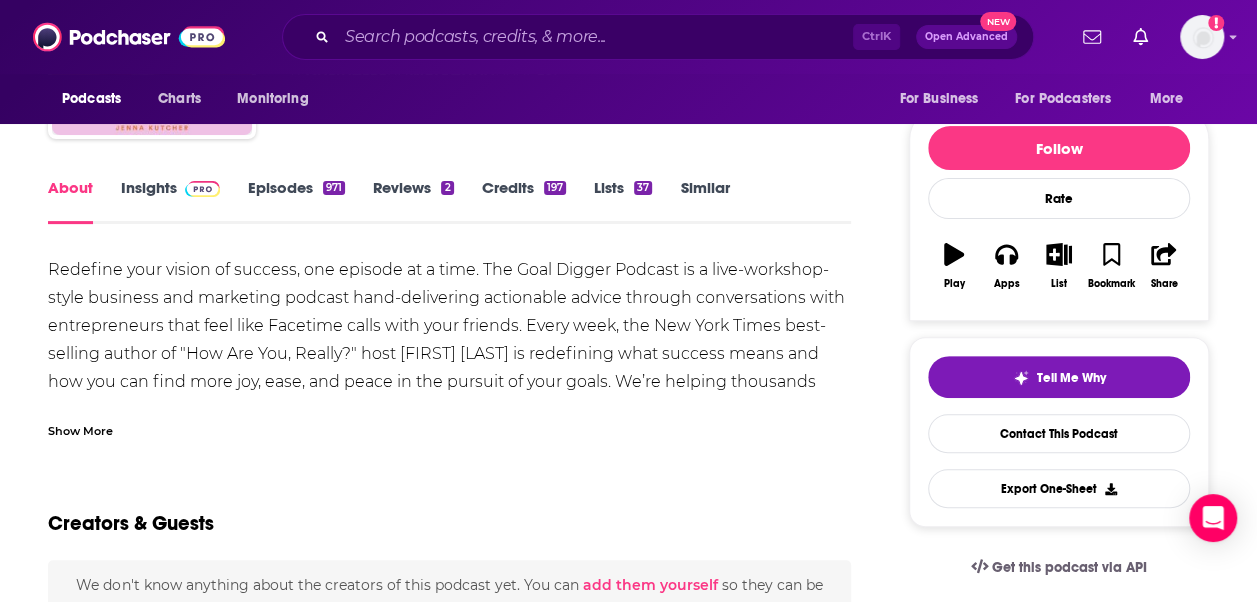 scroll, scrollTop: 204, scrollLeft: 0, axis: vertical 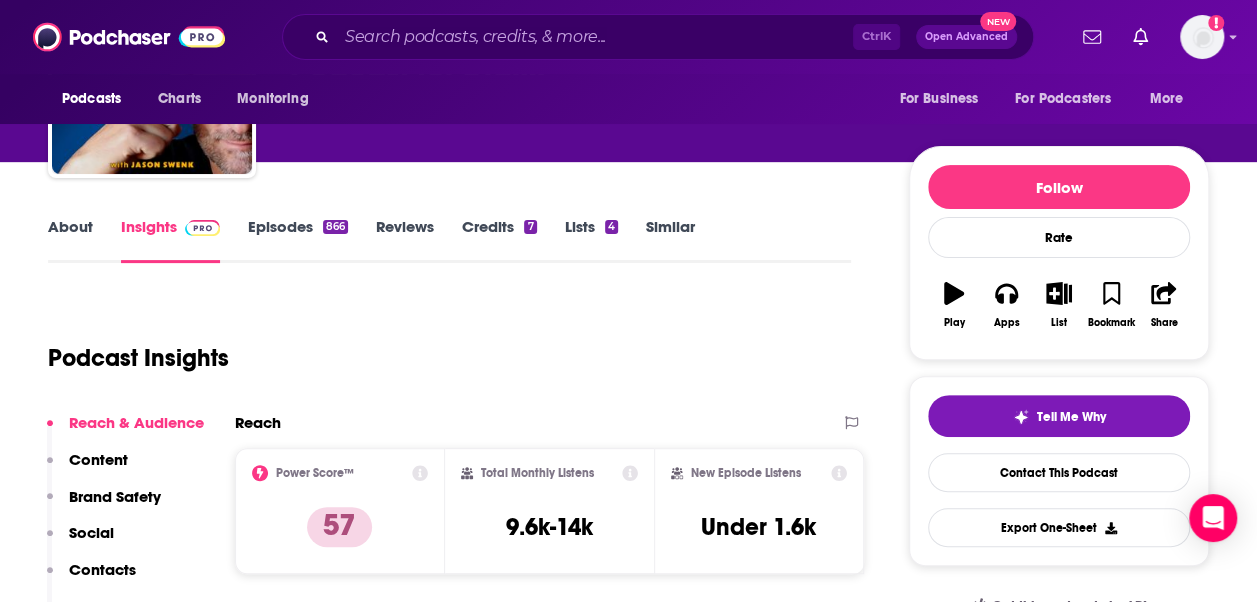 click on "About" at bounding box center [70, 240] 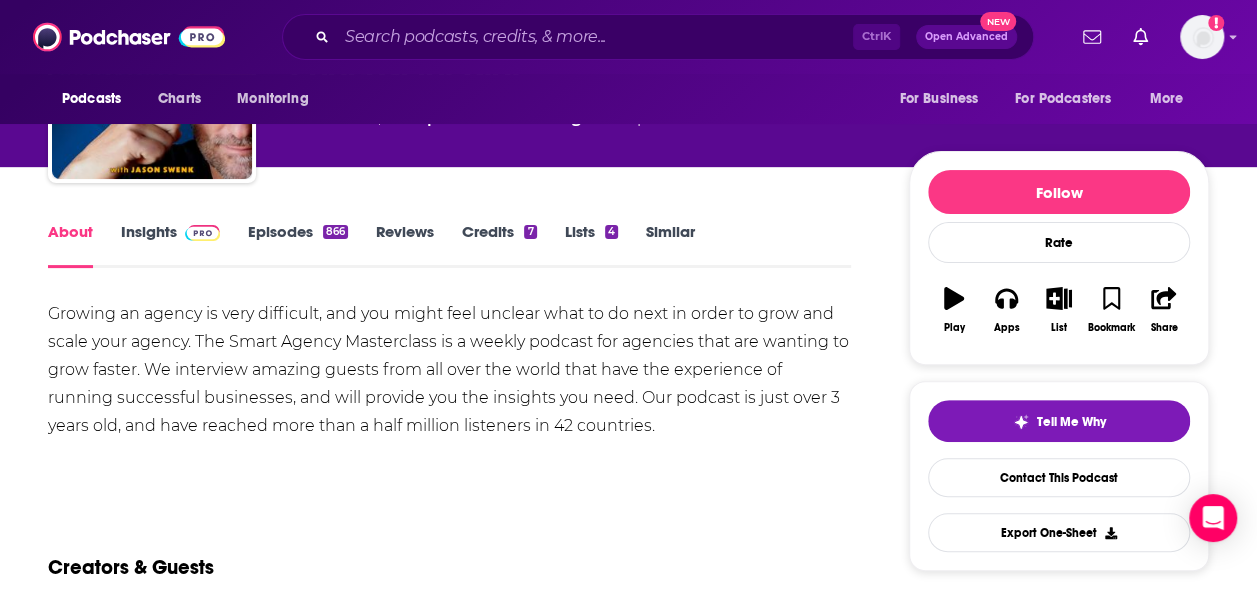 scroll, scrollTop: 160, scrollLeft: 0, axis: vertical 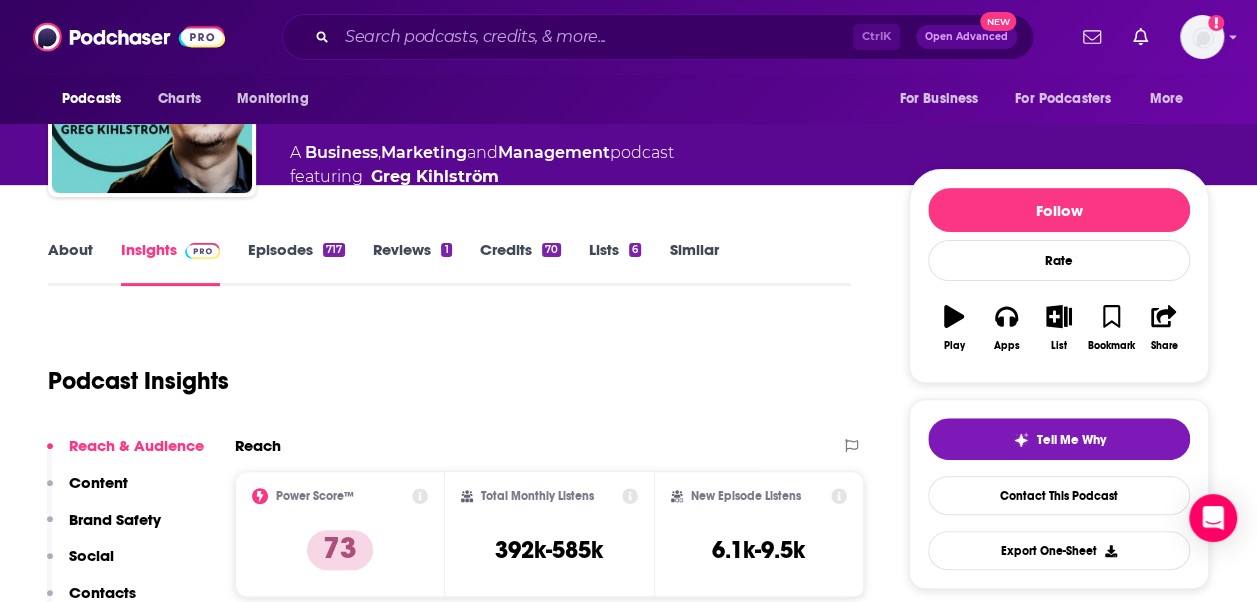 click on "About" at bounding box center (70, 263) 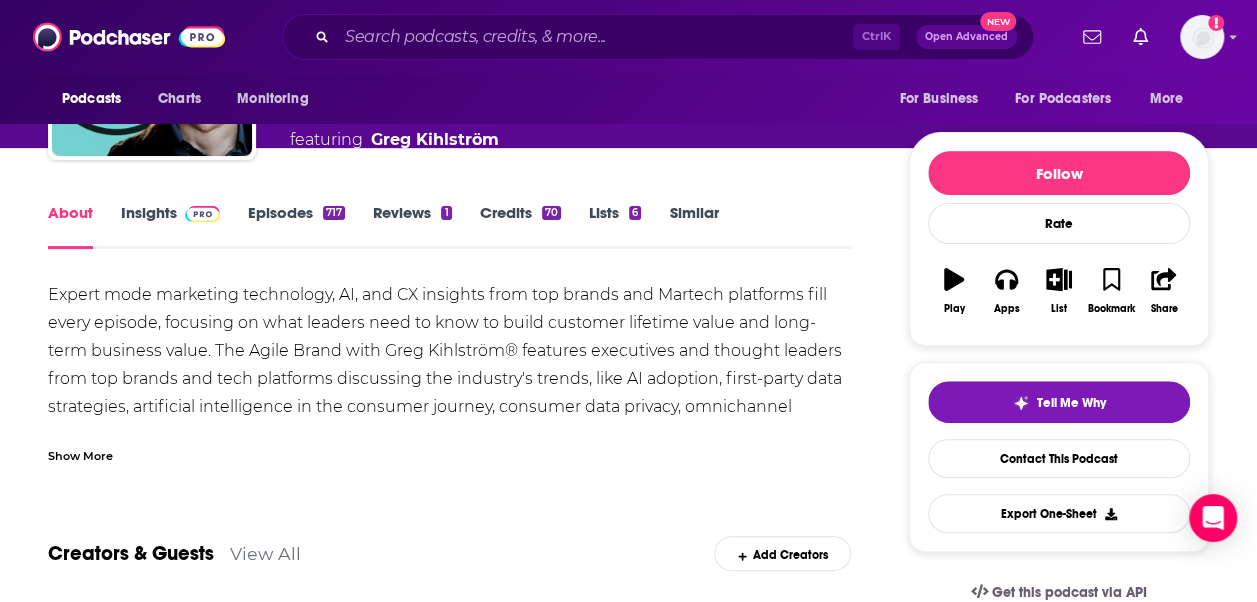 scroll, scrollTop: 0, scrollLeft: 0, axis: both 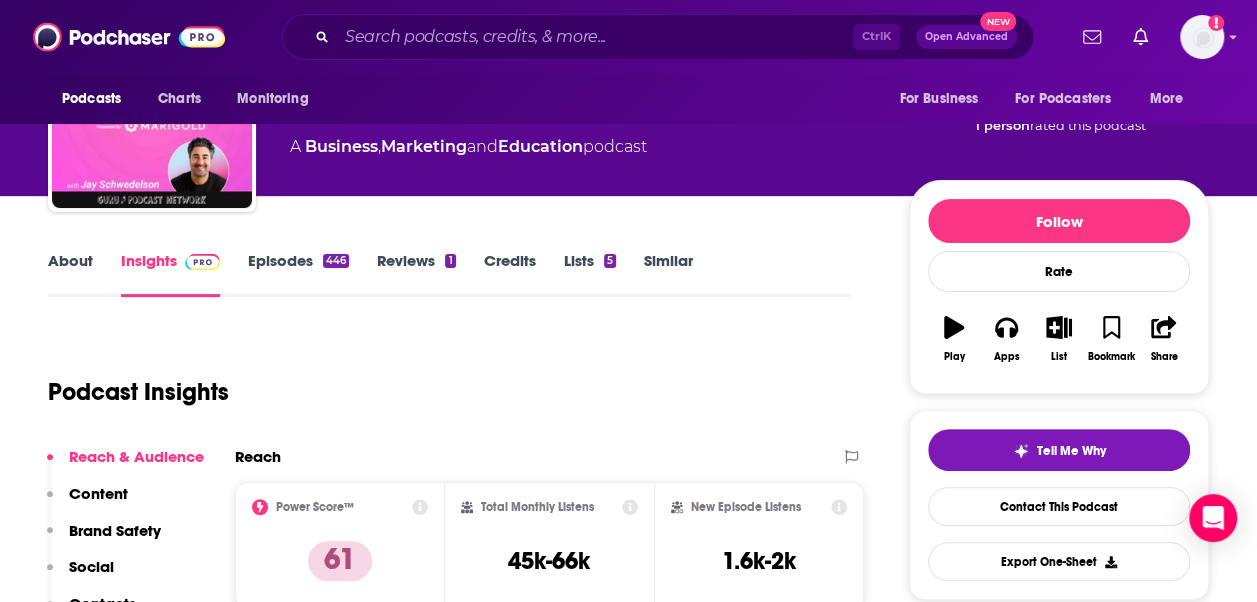 click on "About" at bounding box center [70, 274] 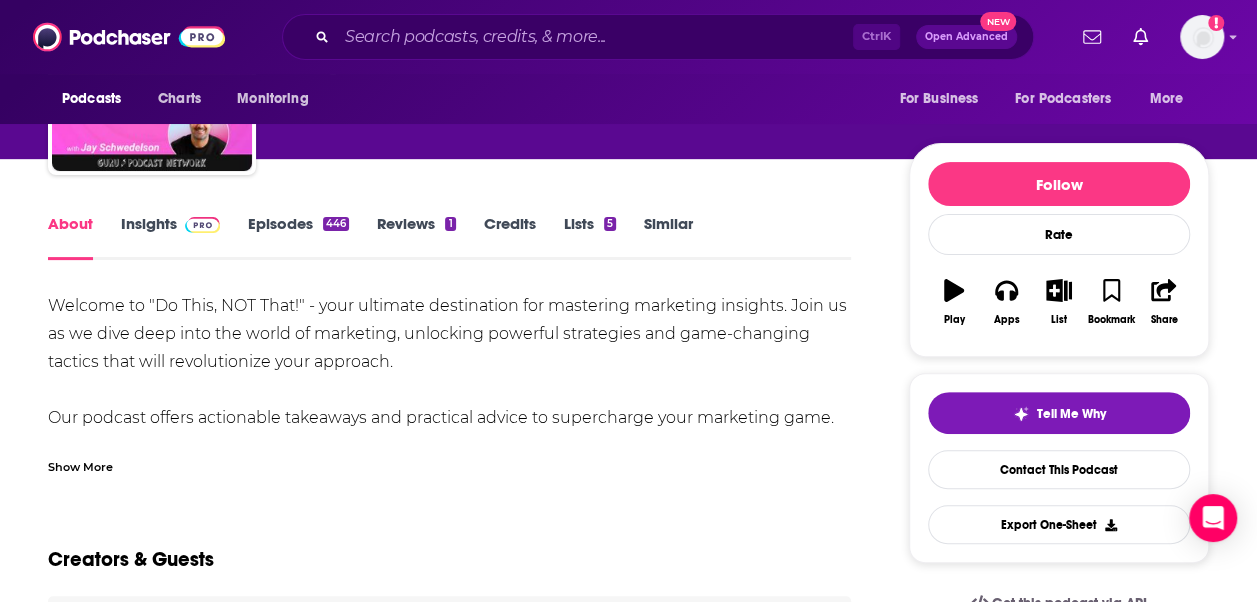 scroll, scrollTop: 168, scrollLeft: 0, axis: vertical 